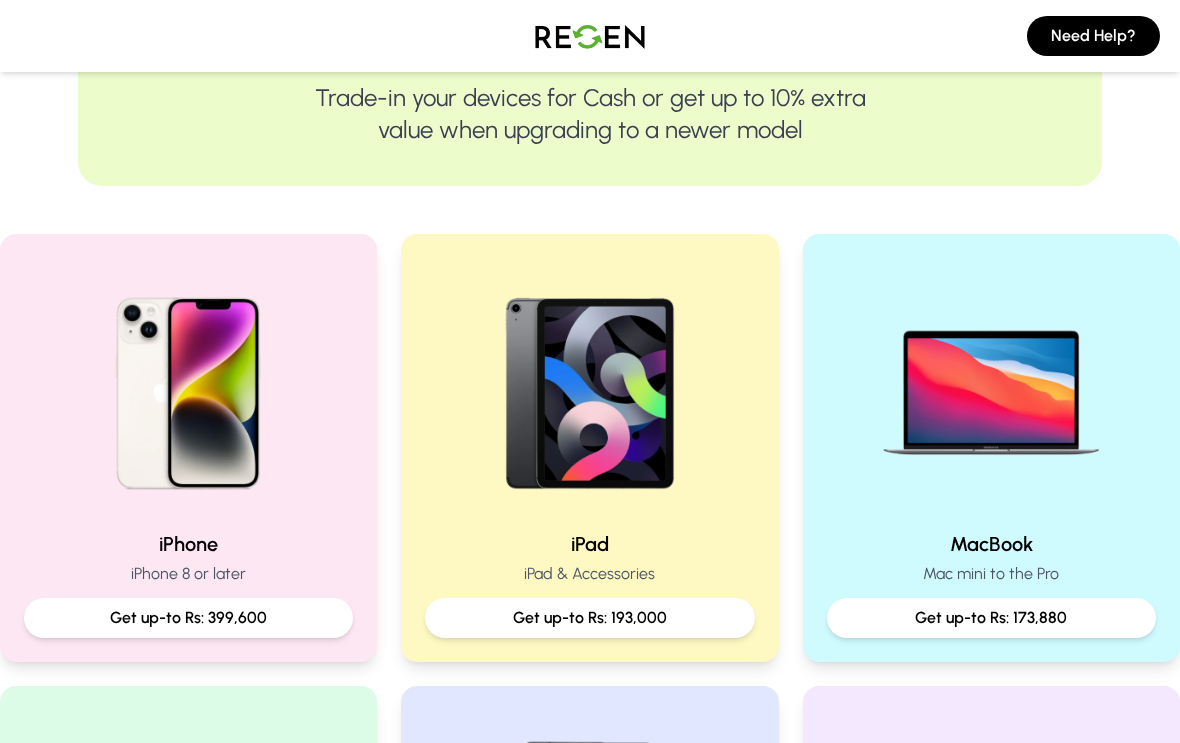 scroll, scrollTop: 327, scrollLeft: 0, axis: vertical 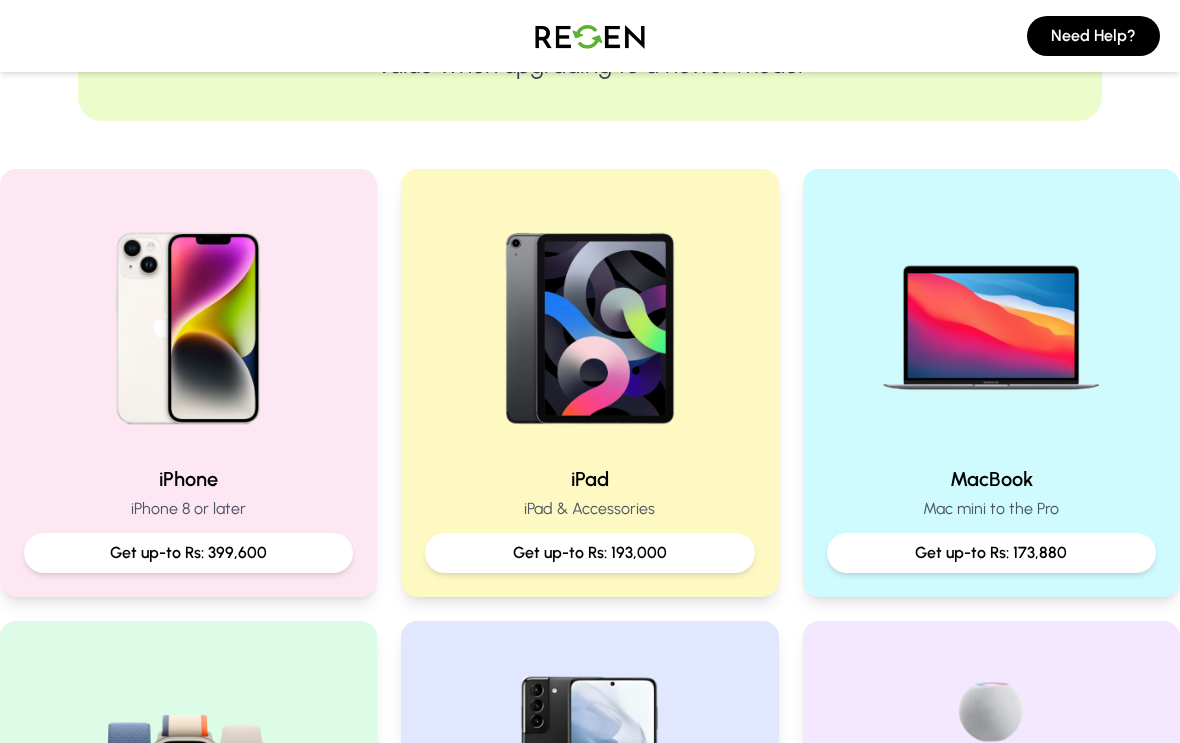 click at bounding box center (189, 321) 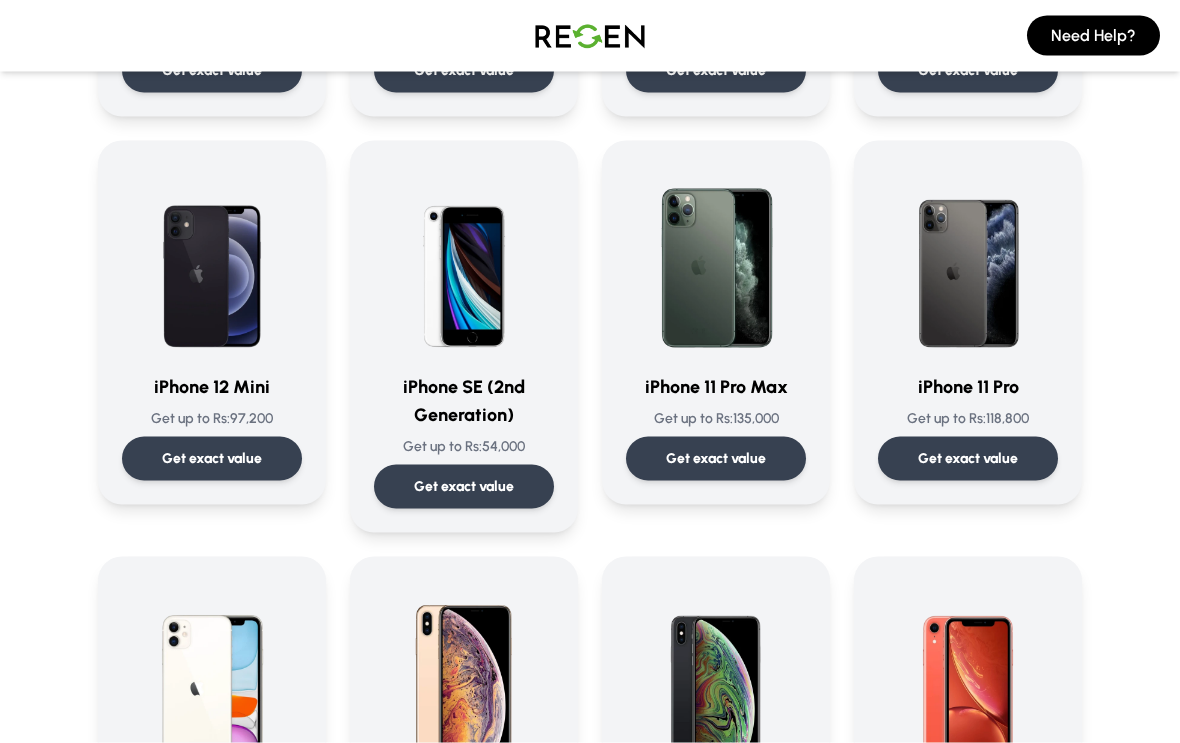 scroll, scrollTop: 1676, scrollLeft: 0, axis: vertical 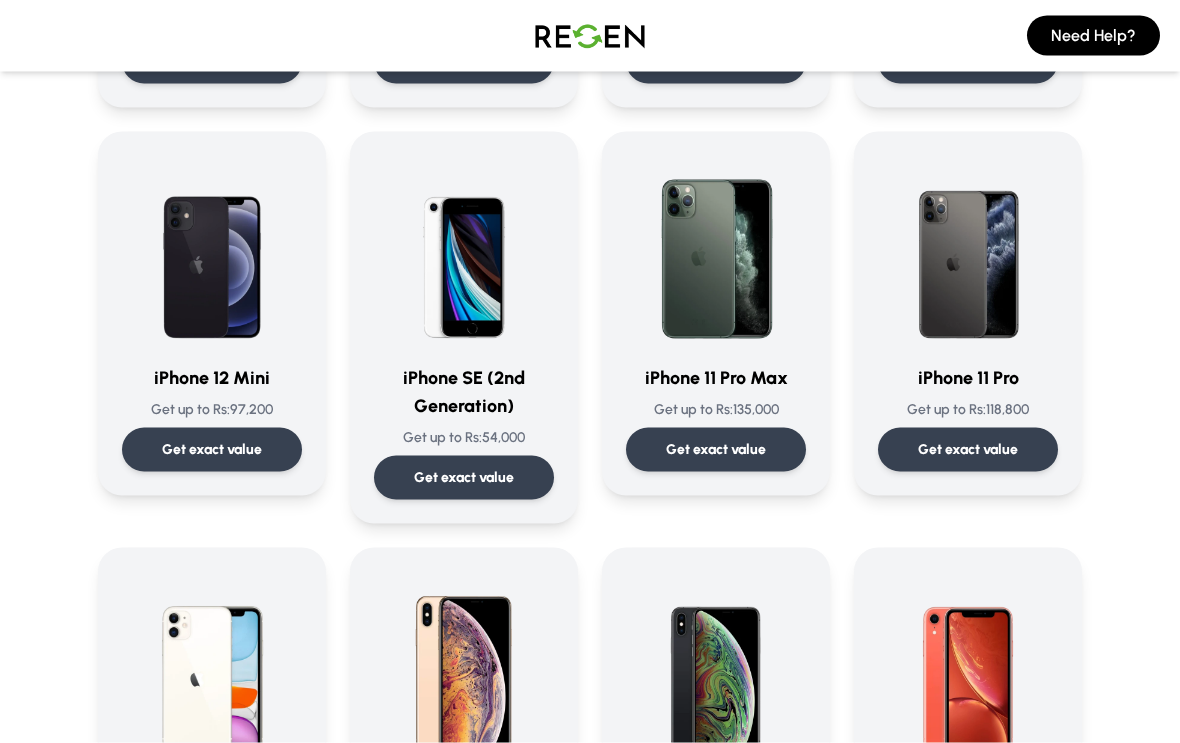 click on "Get exact value" at bounding box center (464, 478) 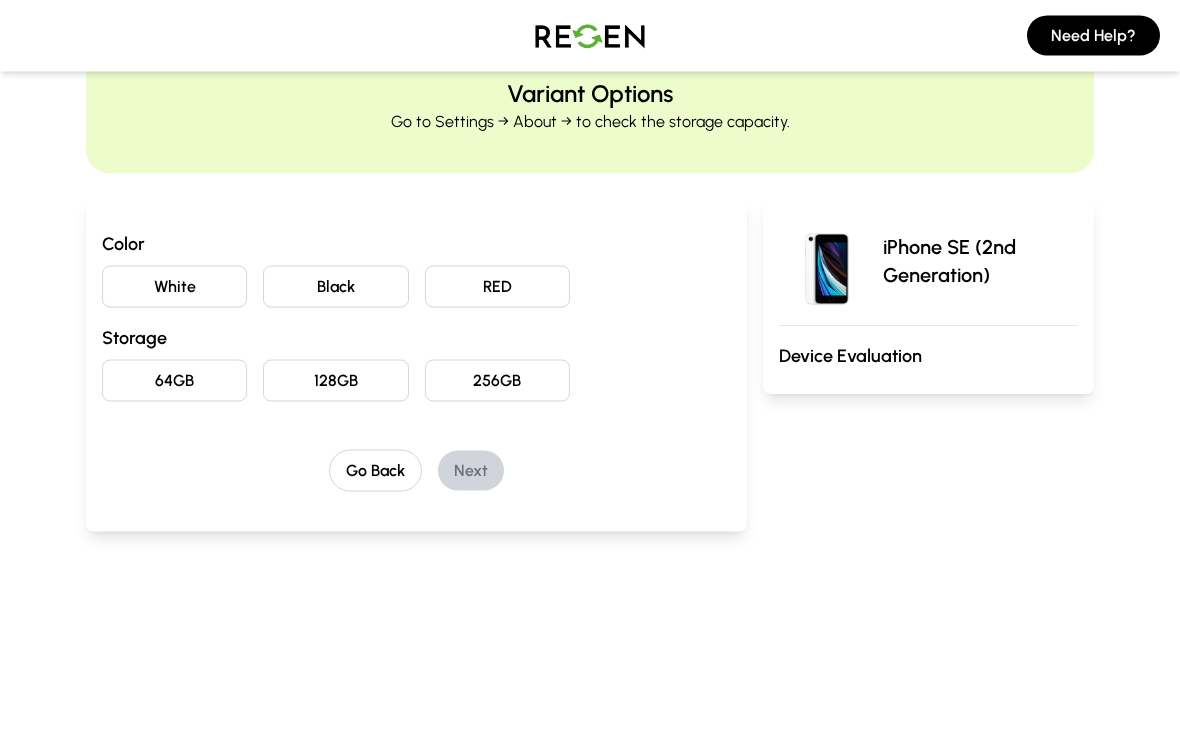 scroll, scrollTop: 79, scrollLeft: 0, axis: vertical 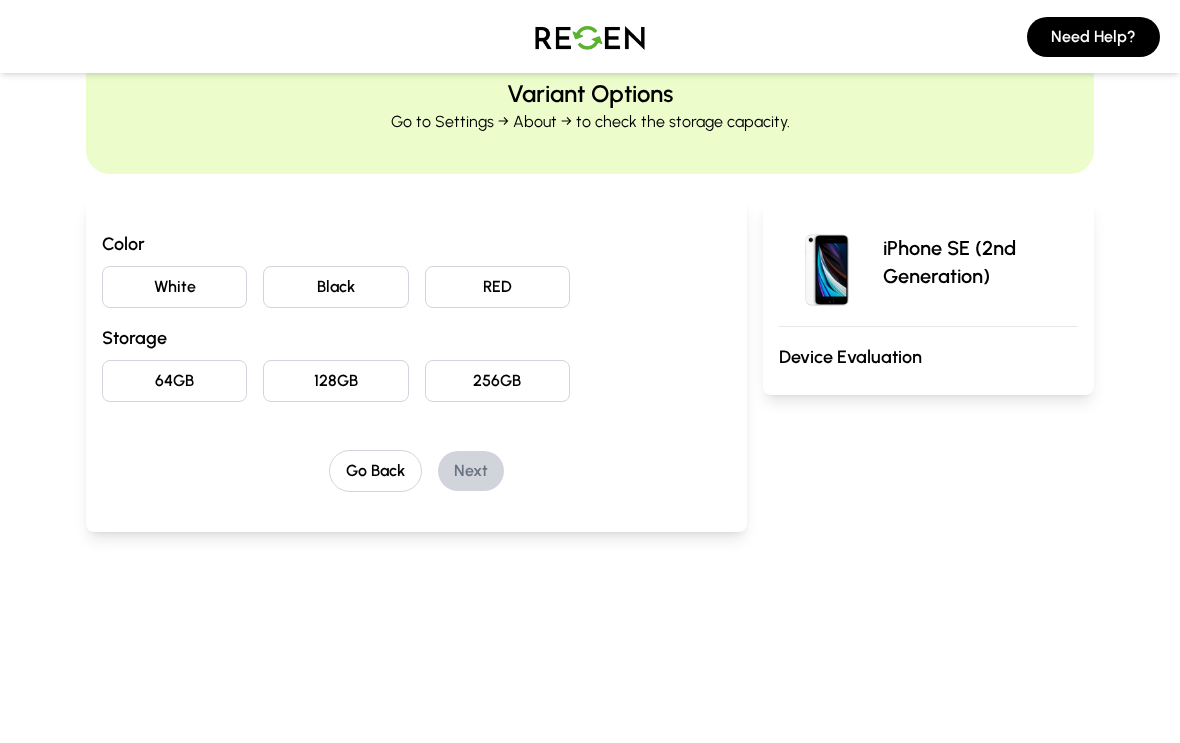 click on "White" at bounding box center [174, 286] 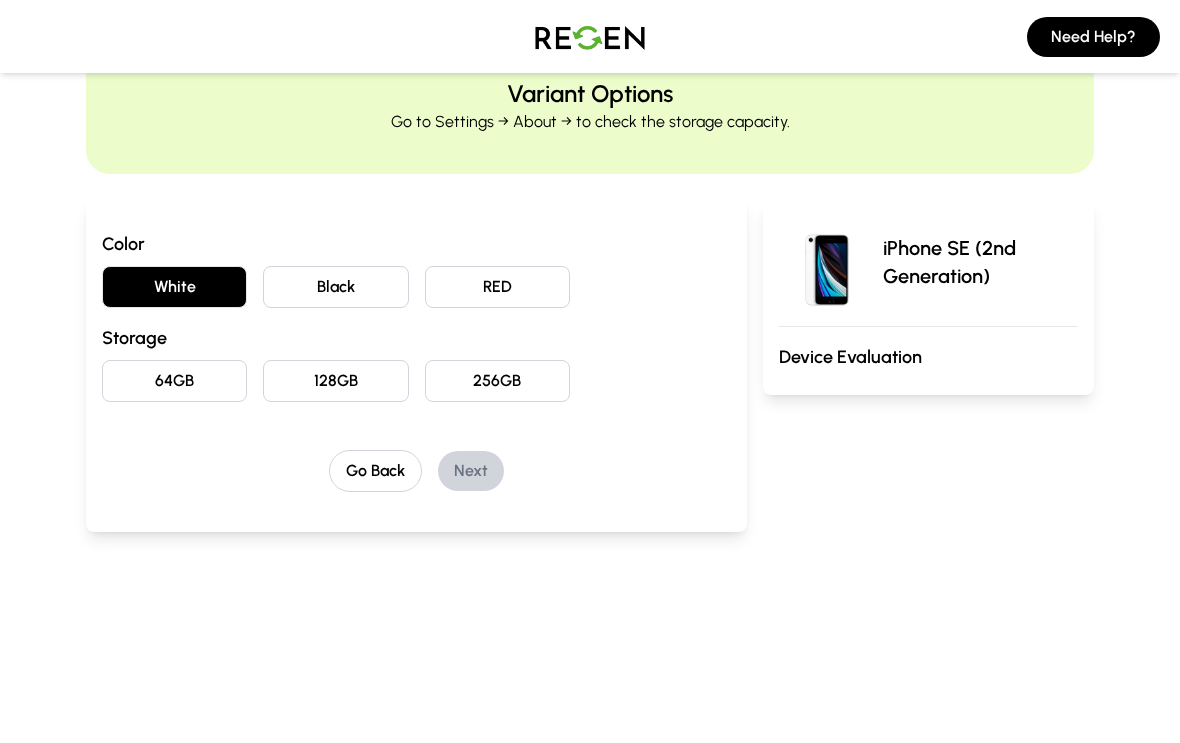 click on "64GB" at bounding box center (174, 380) 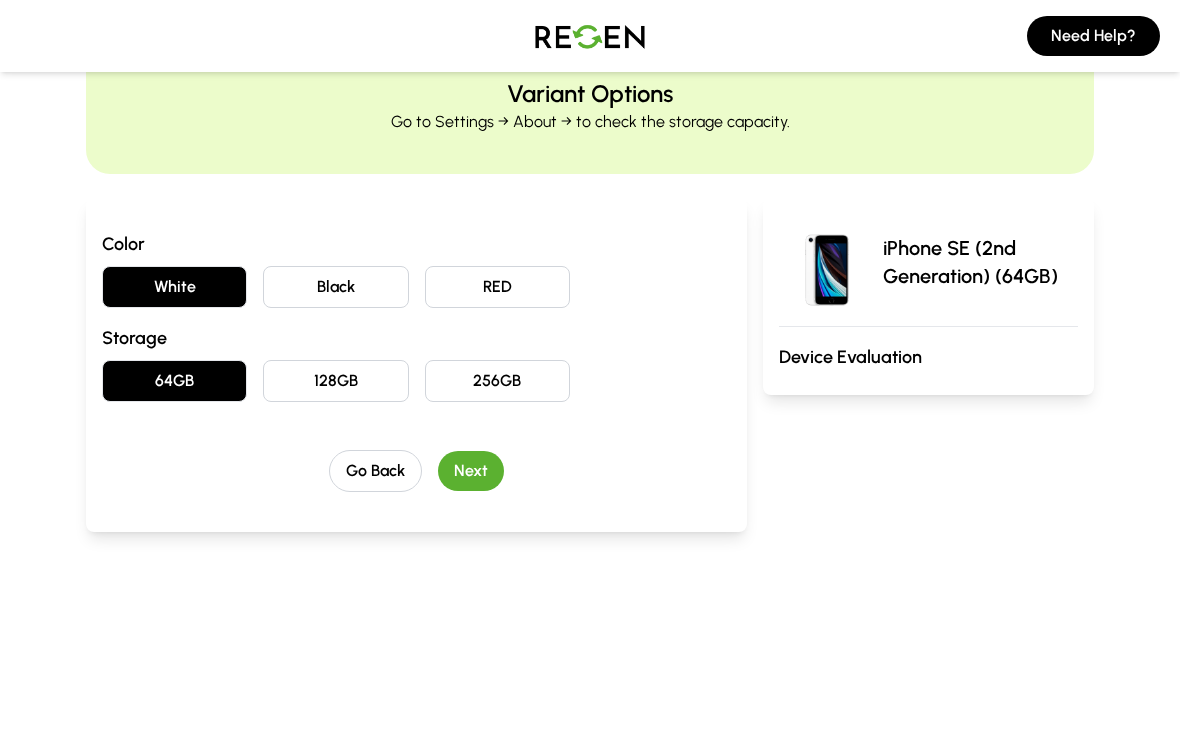 click on "Next" at bounding box center [471, 471] 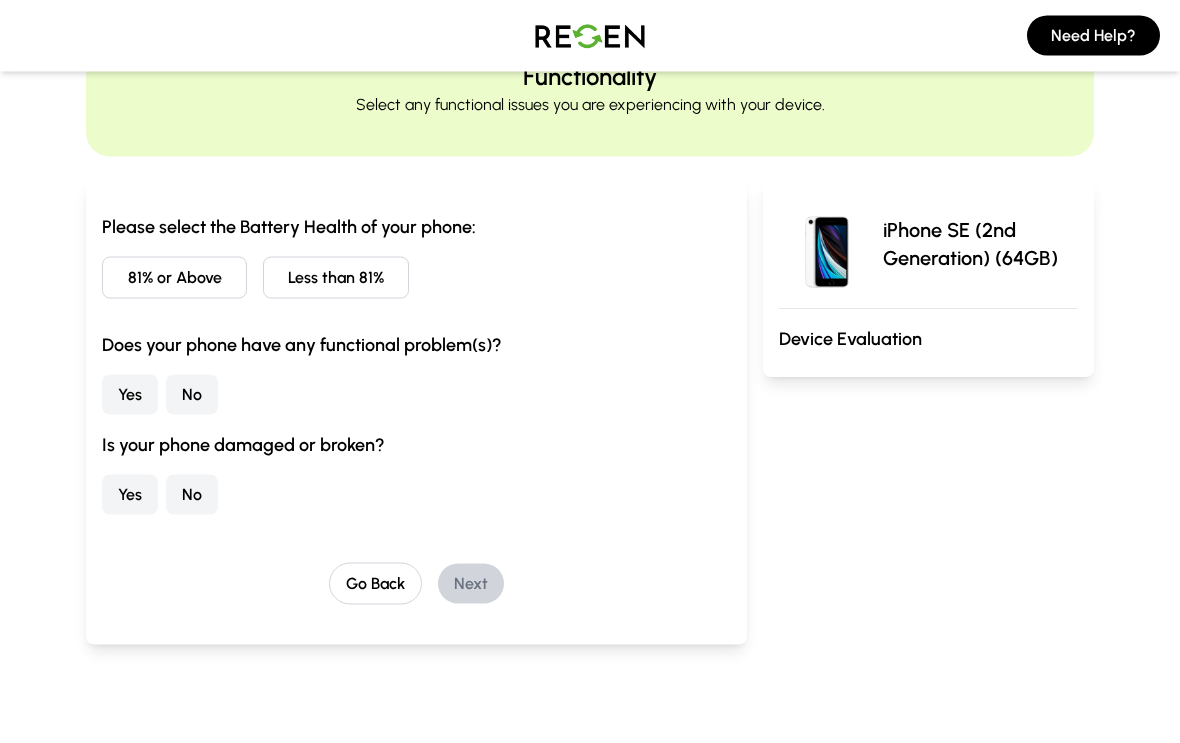 scroll, scrollTop: 99, scrollLeft: 0, axis: vertical 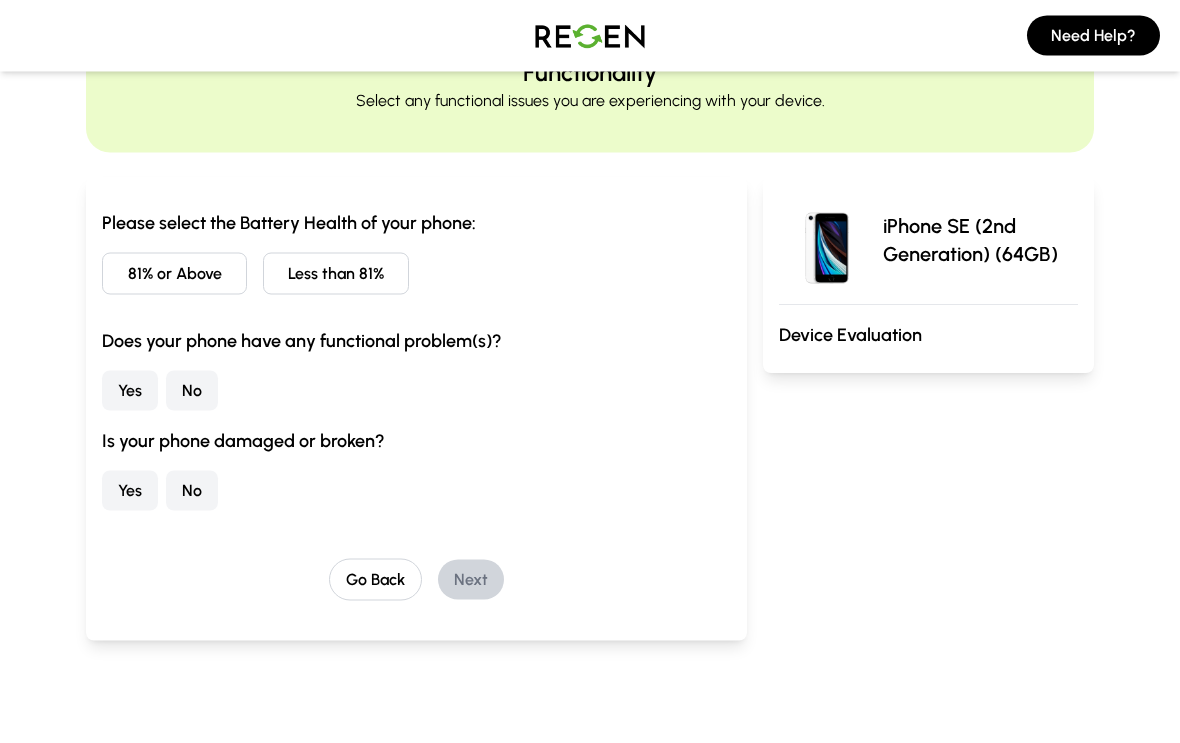 click on "81% or Above" at bounding box center [174, 274] 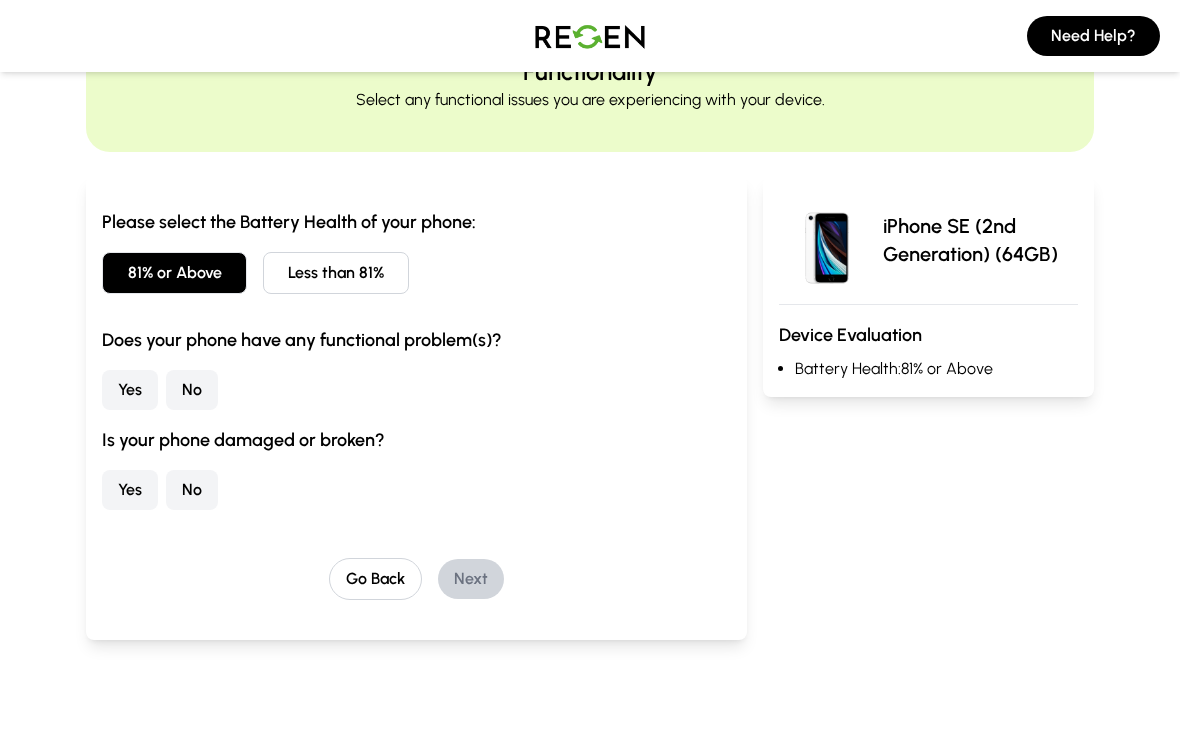 click on "Yes" at bounding box center (130, 390) 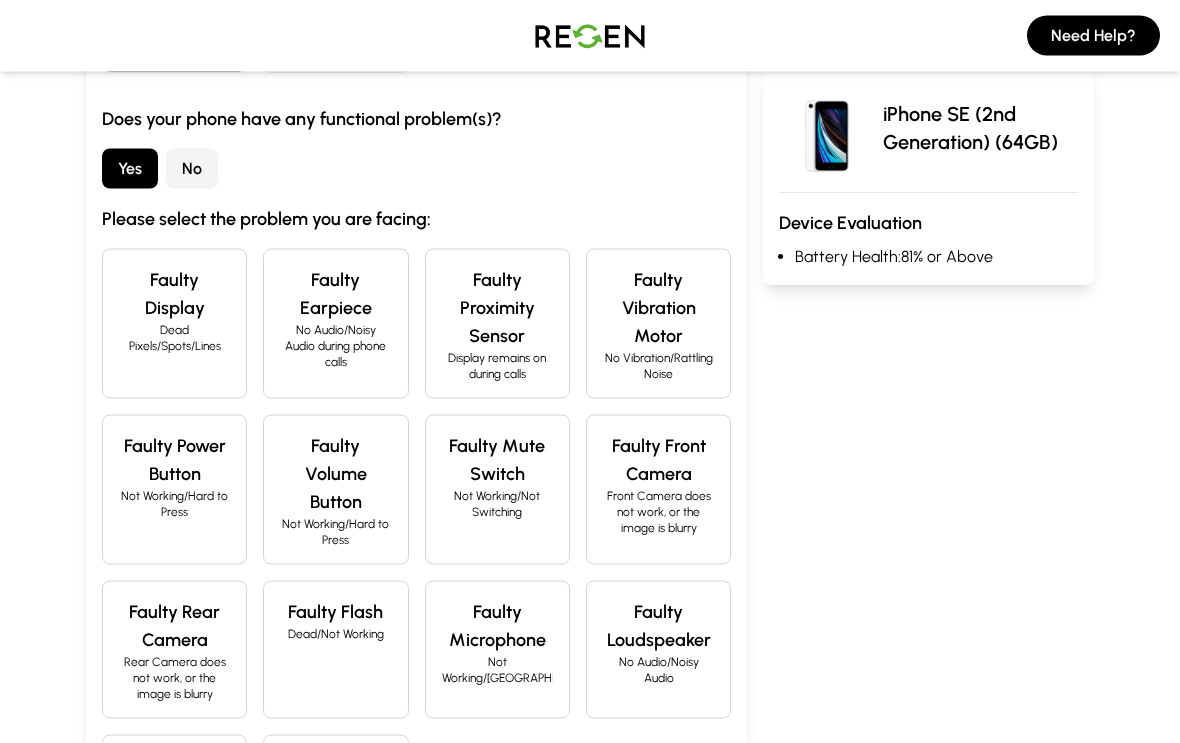scroll, scrollTop: 322, scrollLeft: 0, axis: vertical 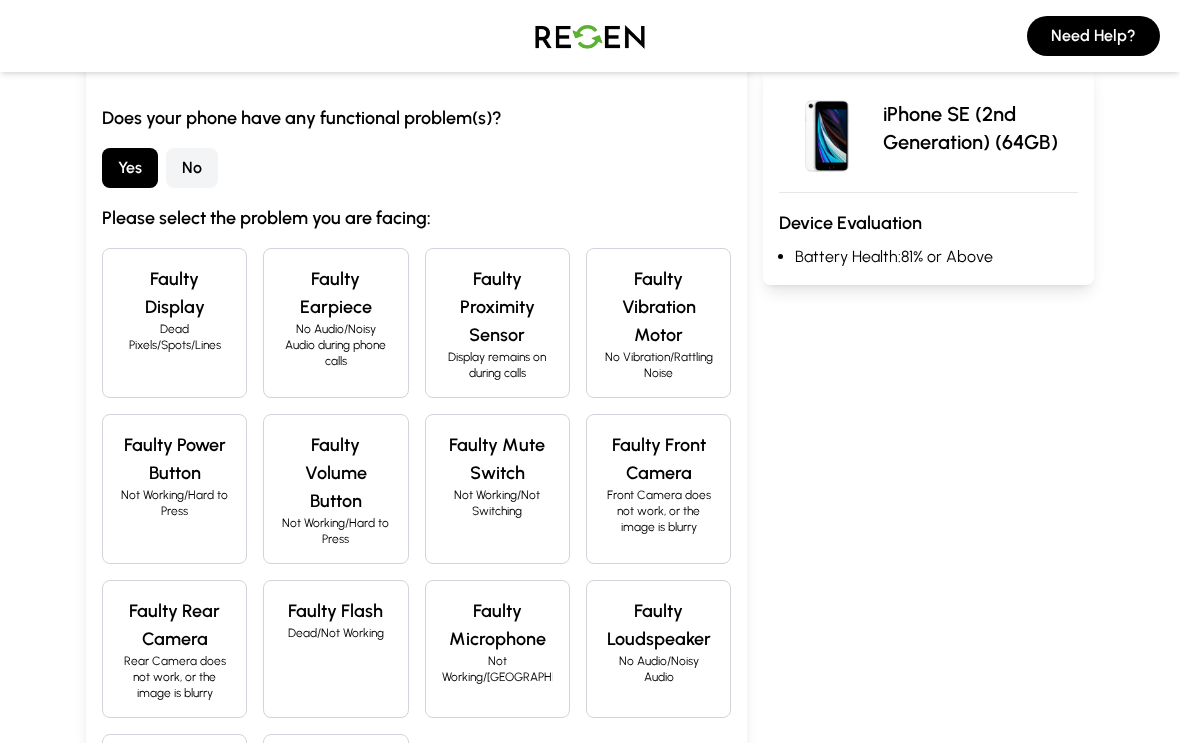 click on "No" at bounding box center (192, 168) 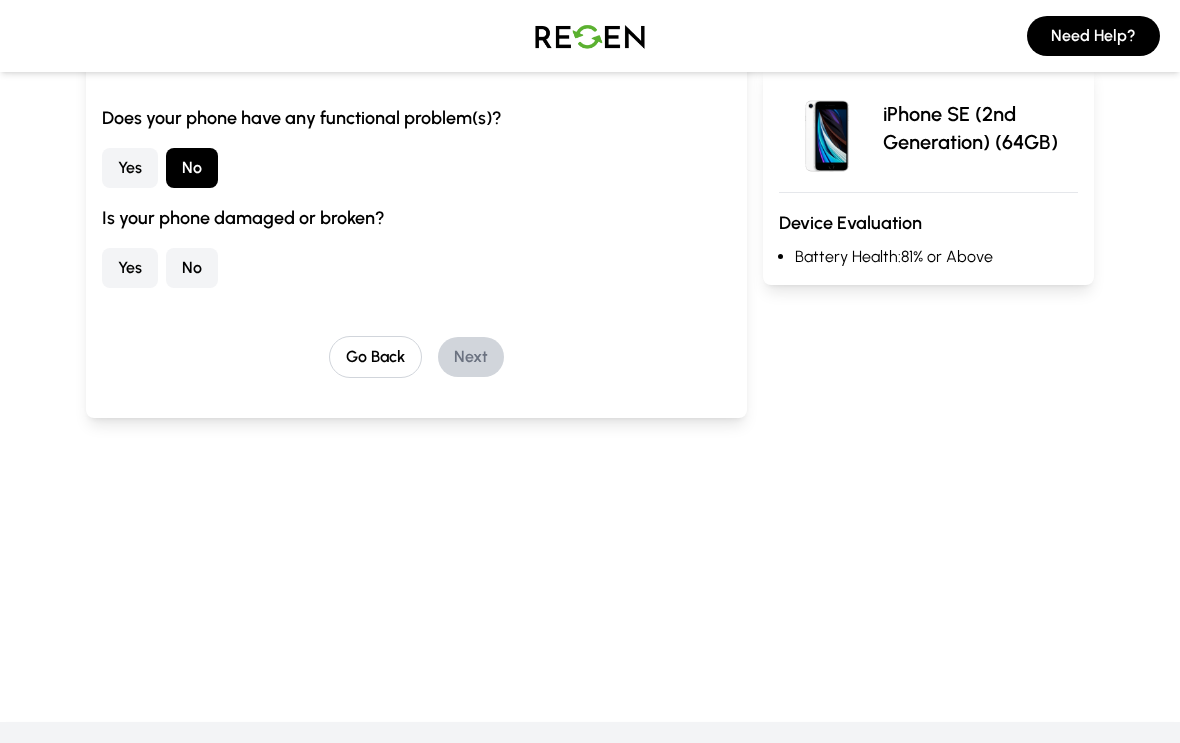 click on "No" at bounding box center (192, 268) 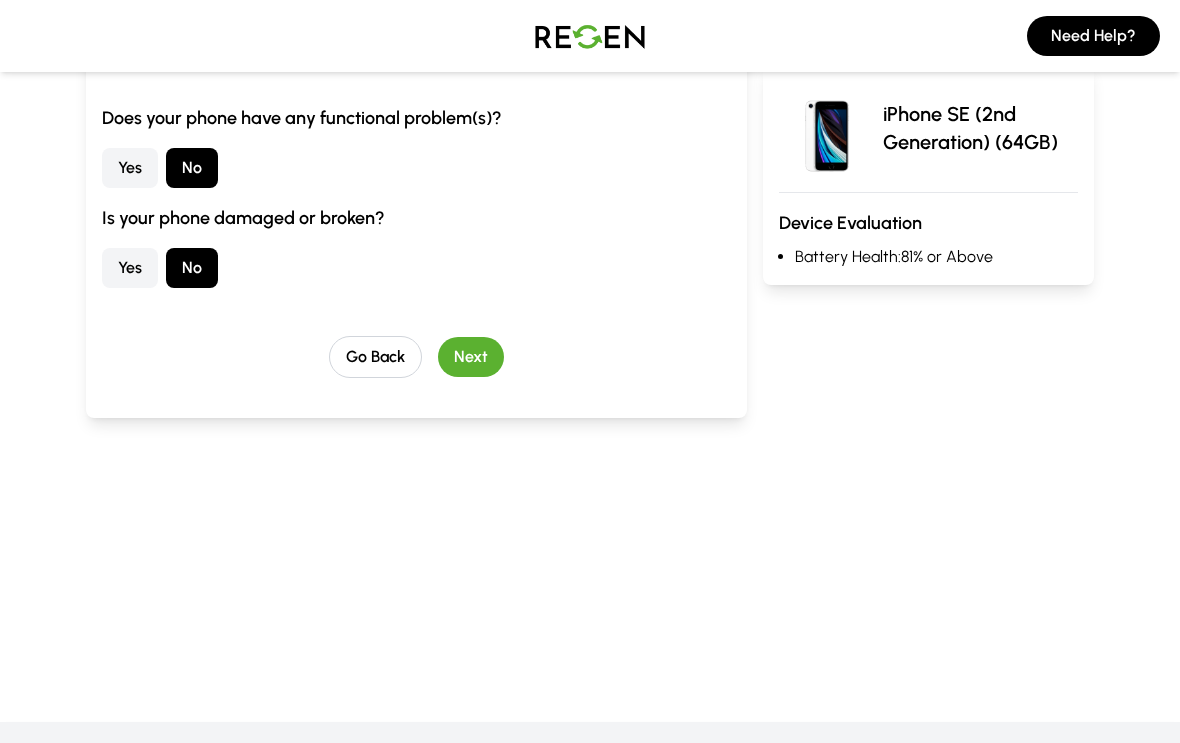 click on "Next" at bounding box center (471, 357) 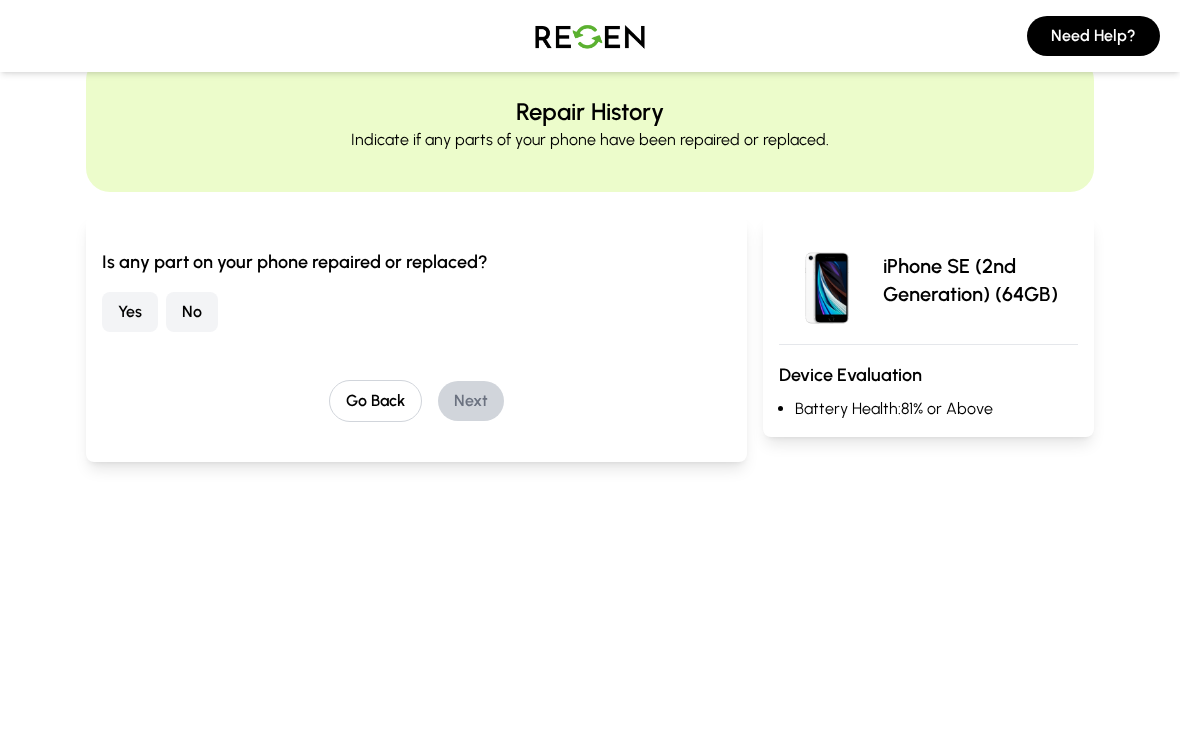scroll, scrollTop: 0, scrollLeft: 0, axis: both 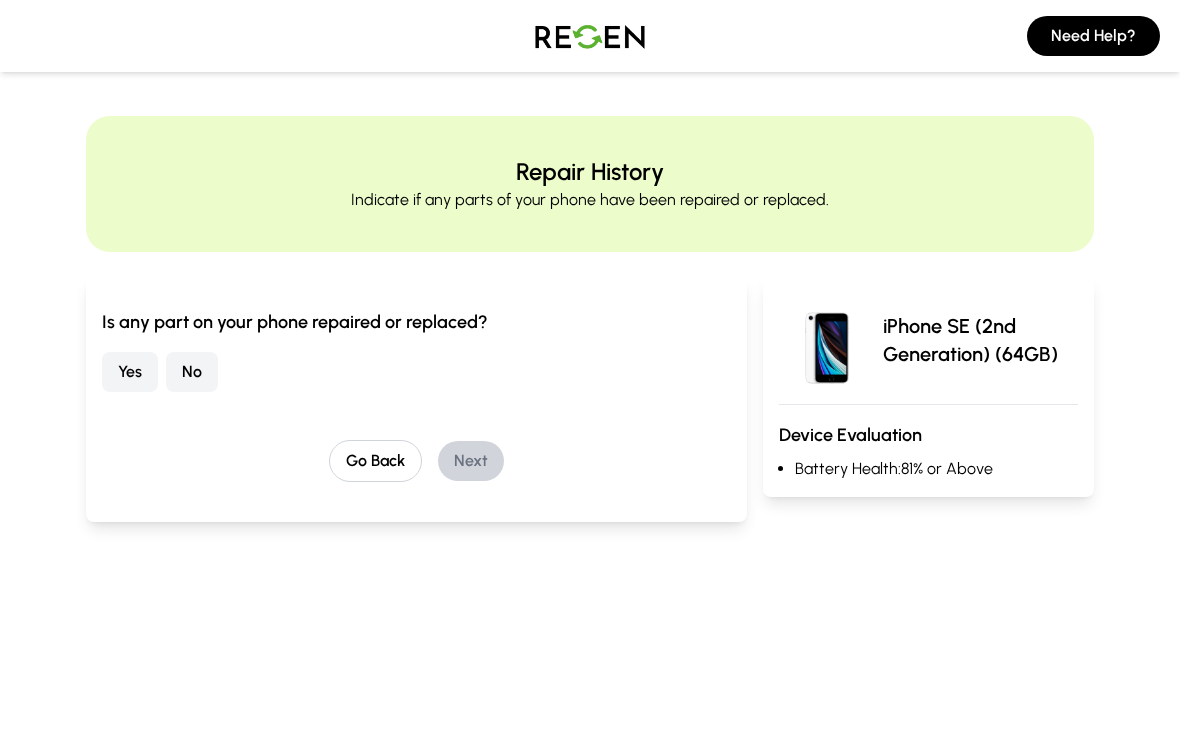 click on "No" at bounding box center (192, 372) 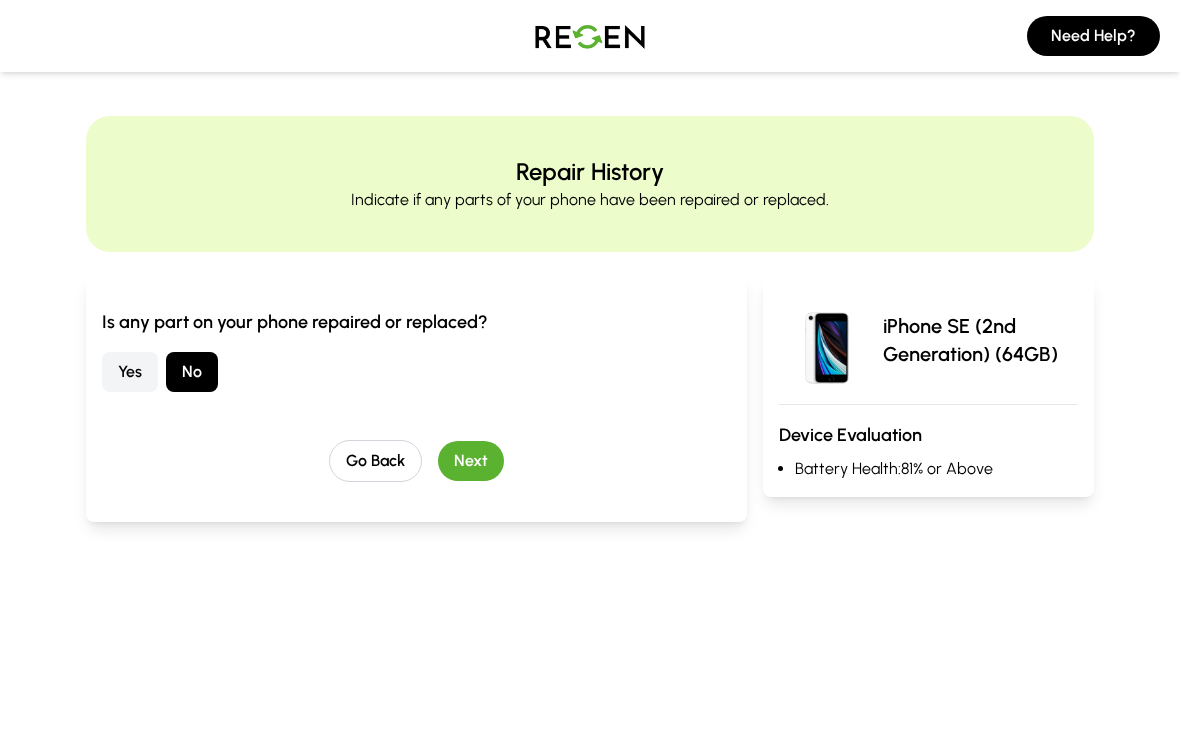 click on "Next" at bounding box center [471, 461] 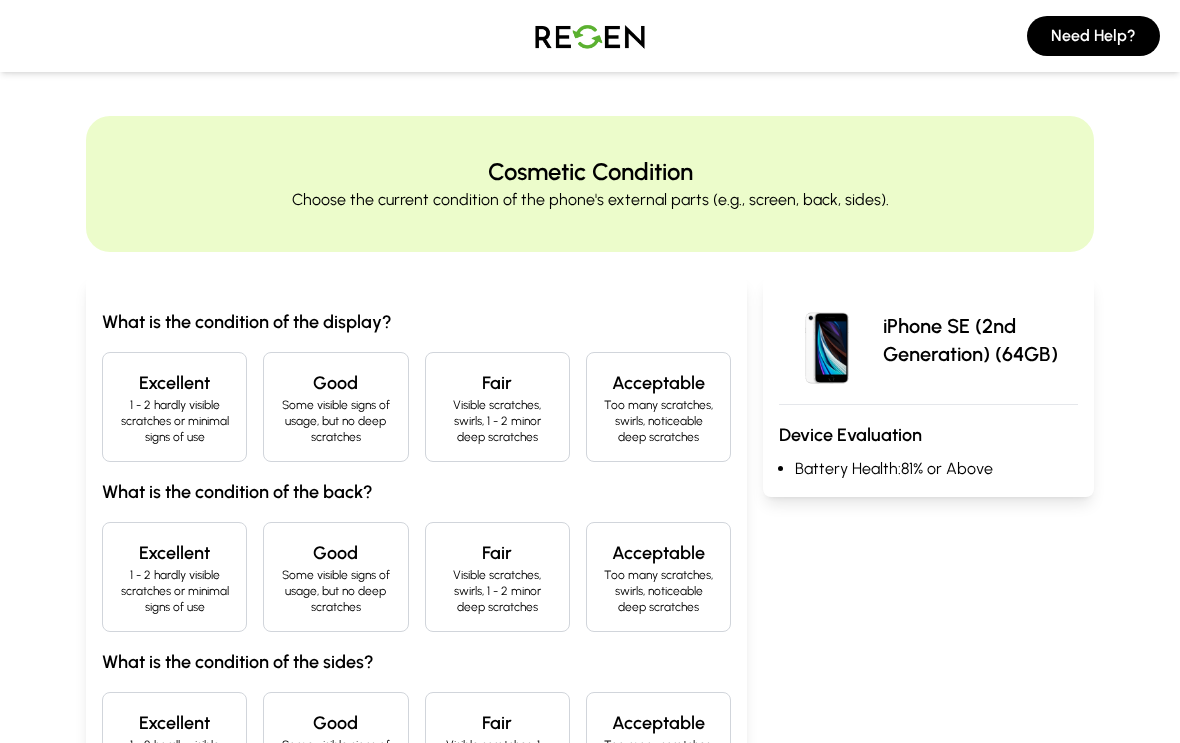 scroll, scrollTop: 94, scrollLeft: 0, axis: vertical 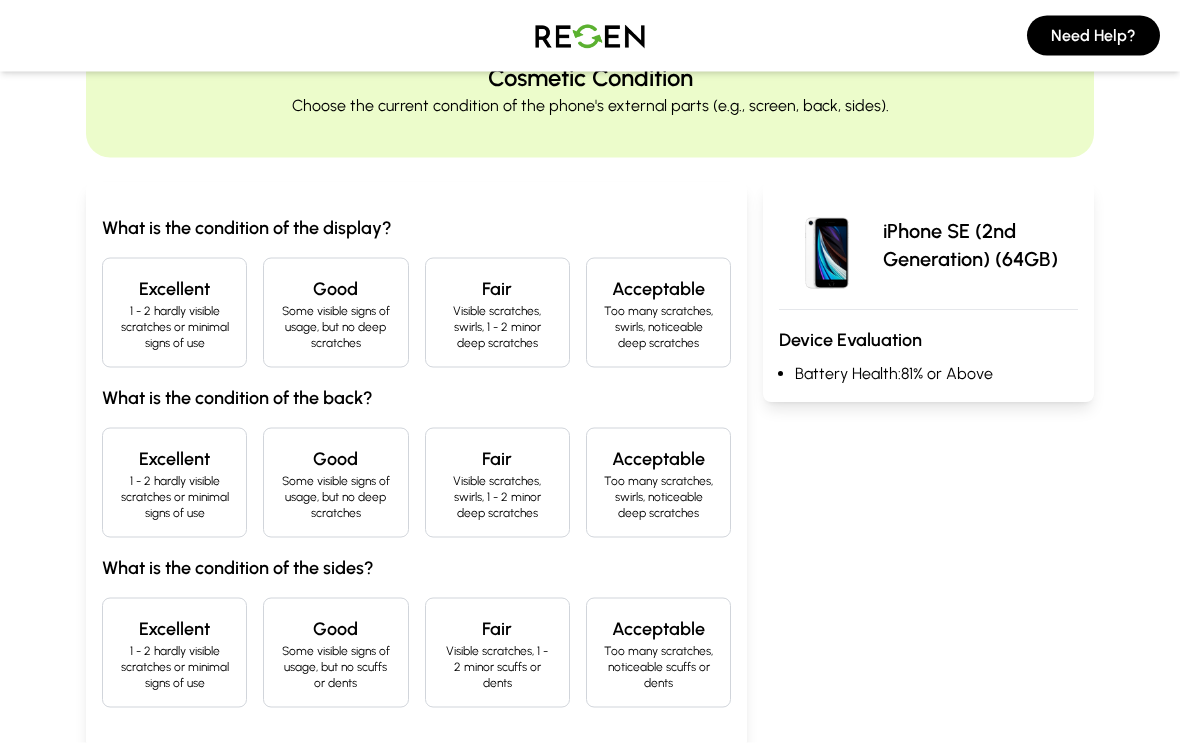 click on "Excellent" at bounding box center [174, 289] 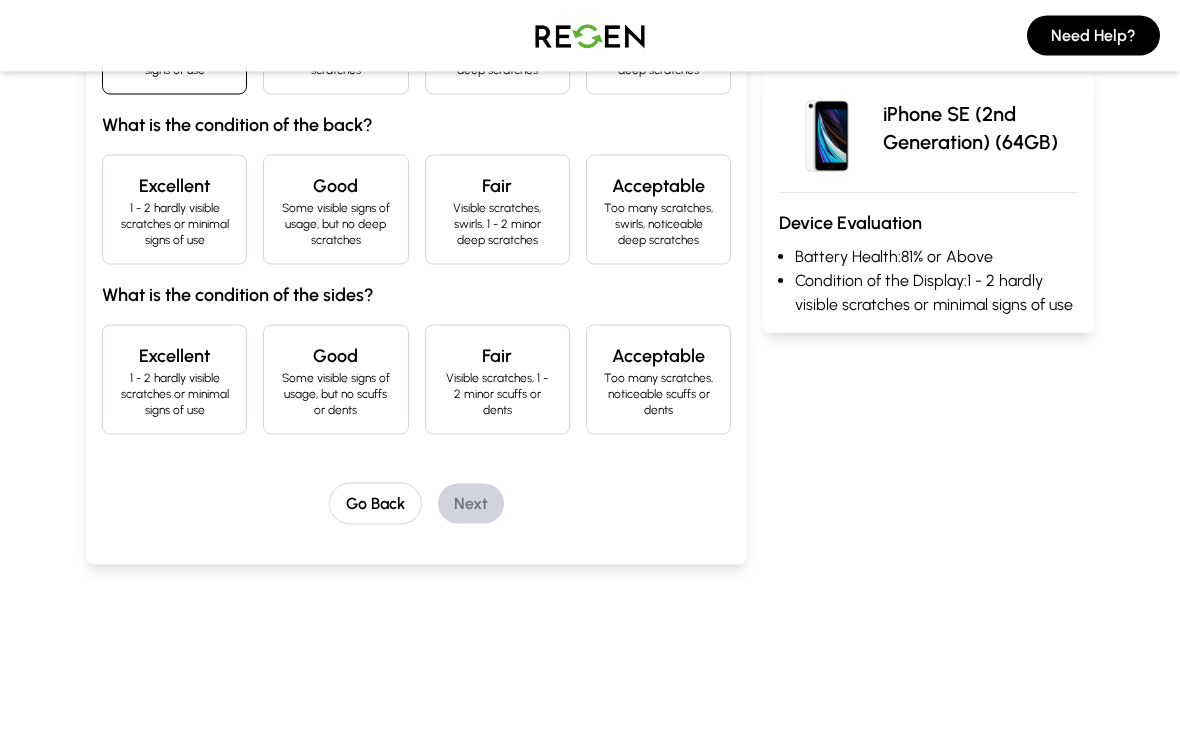 scroll, scrollTop: 368, scrollLeft: 0, axis: vertical 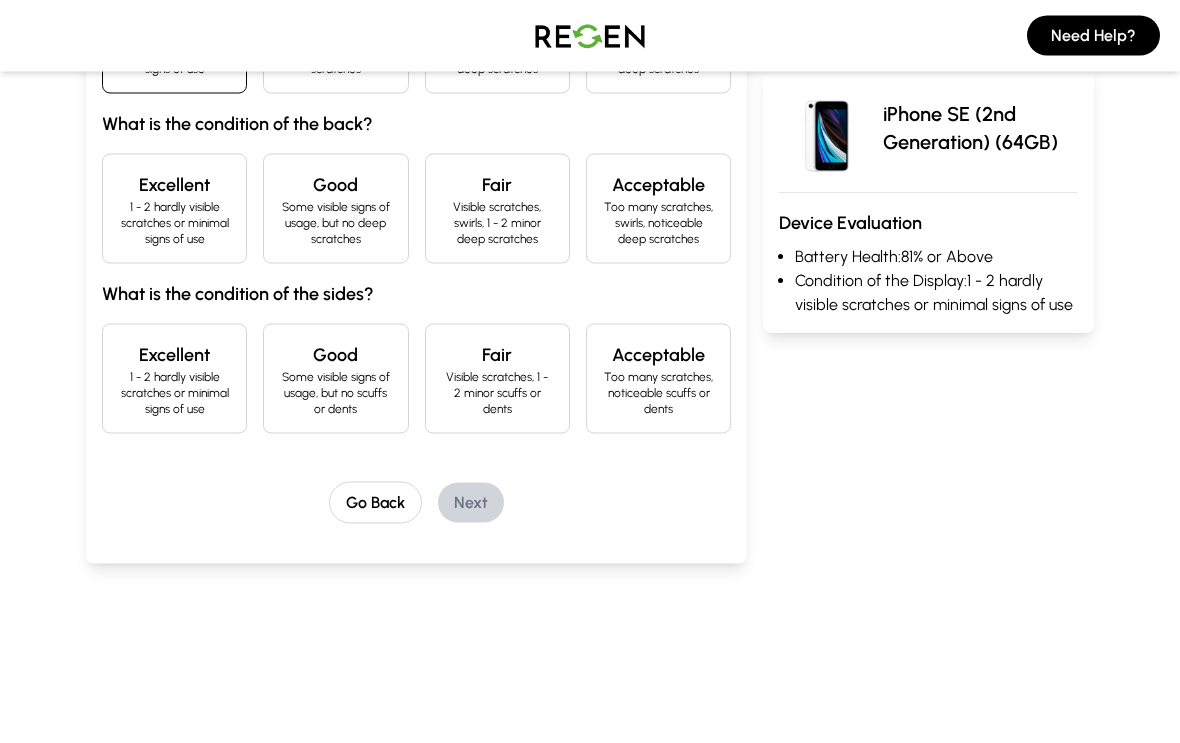 click on "Excellent" at bounding box center (174, 185) 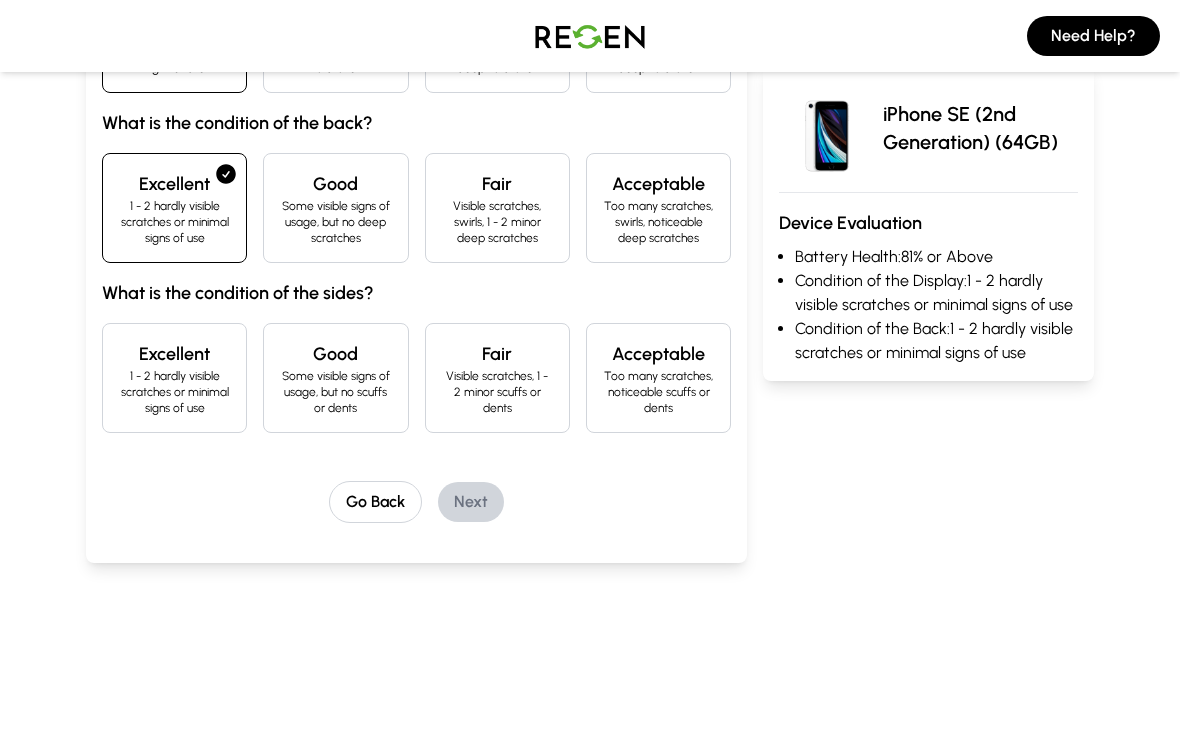 click on "Excellent" at bounding box center [174, 354] 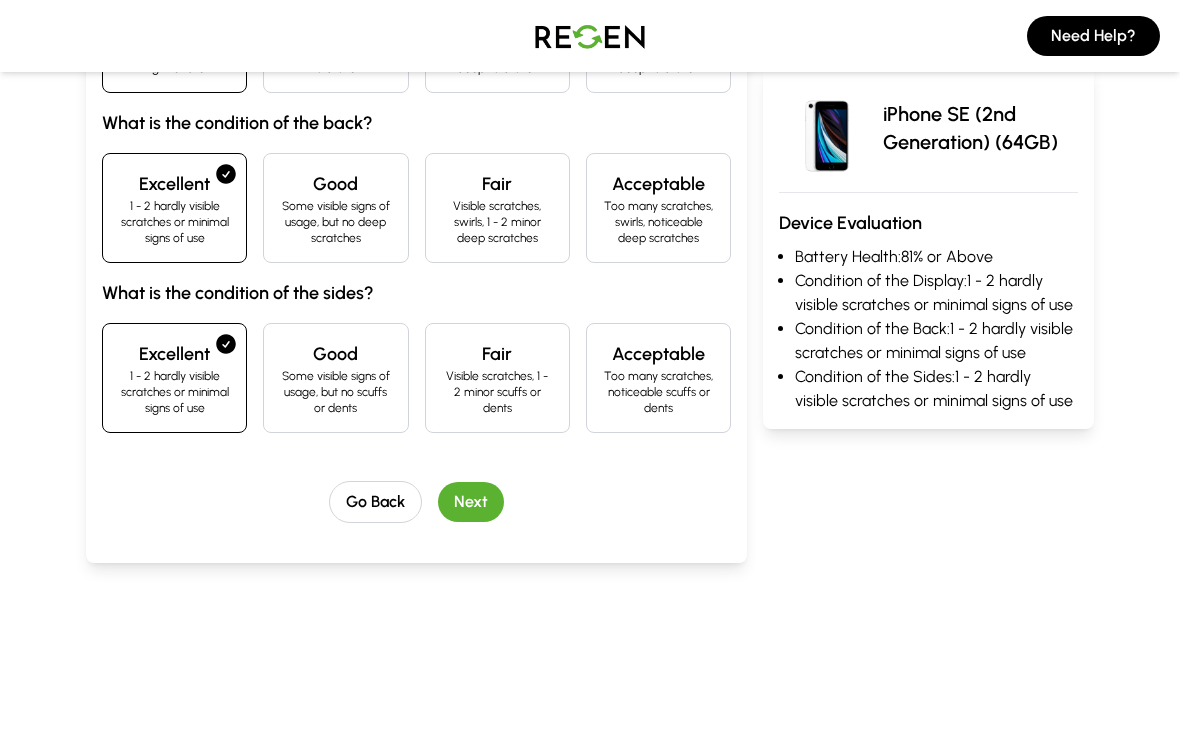 click on "Next" at bounding box center [471, 502] 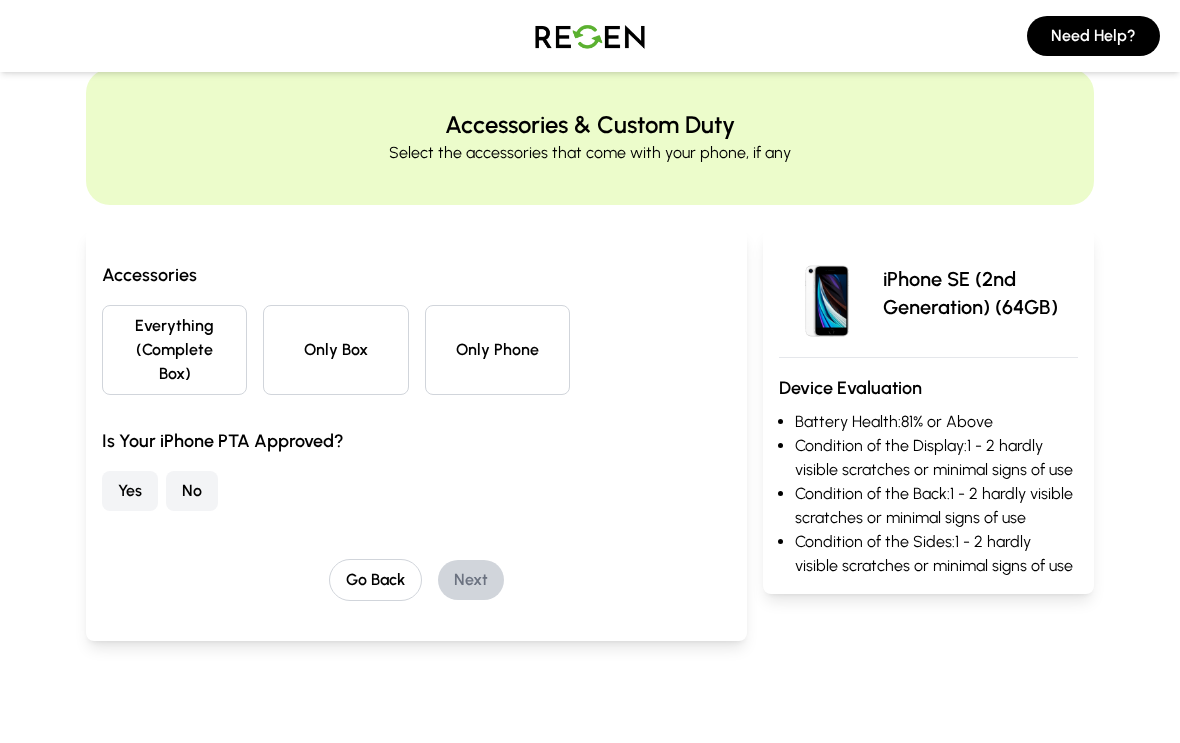 scroll, scrollTop: 0, scrollLeft: 0, axis: both 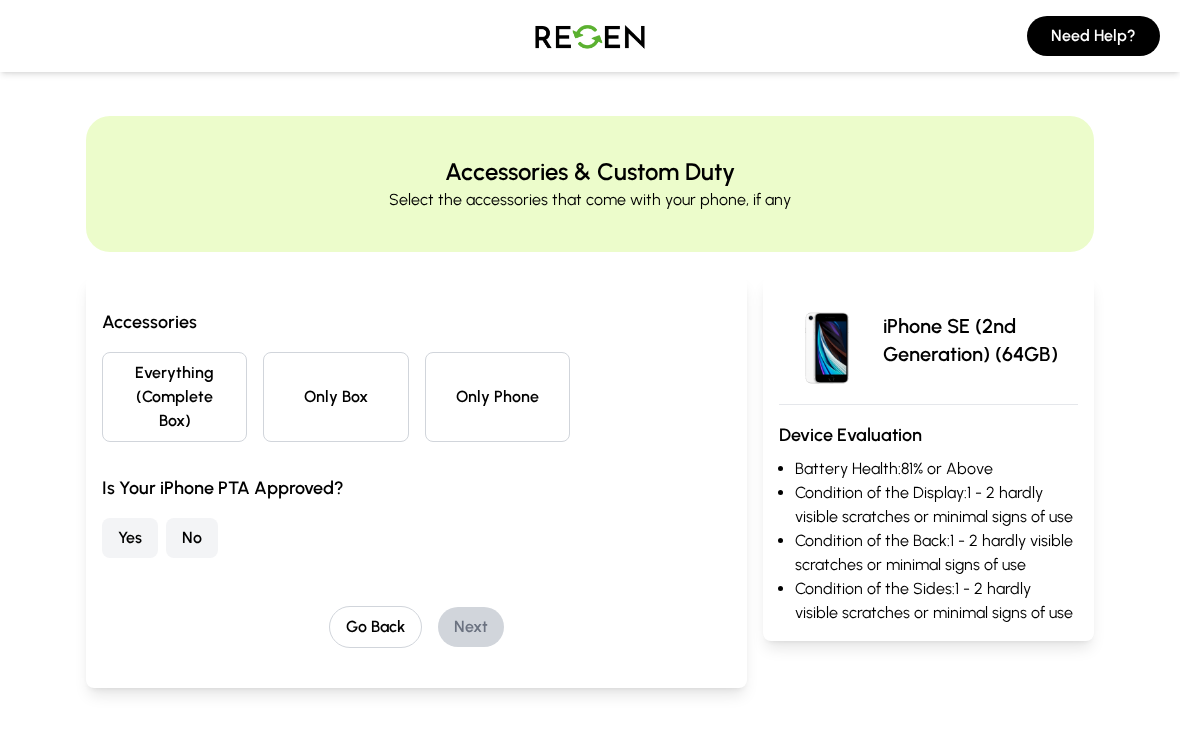 click on "Everything (Complete Box)" at bounding box center (174, 397) 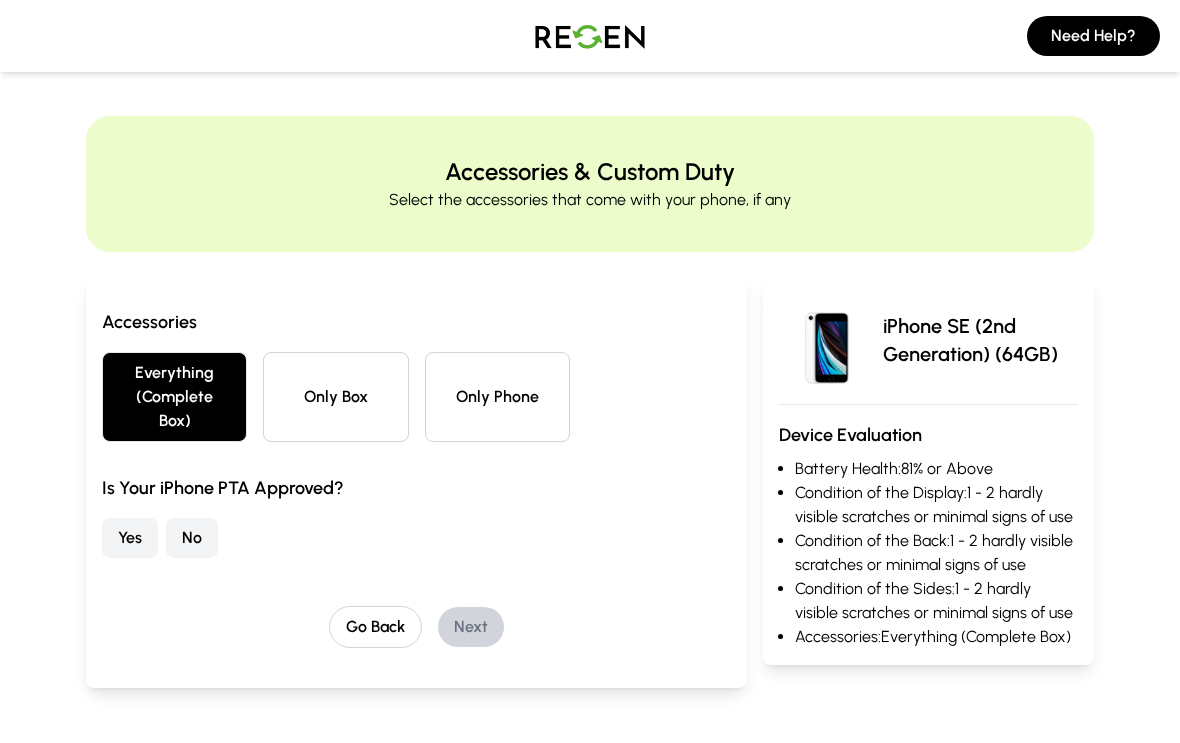 click on "Yes" at bounding box center (130, 538) 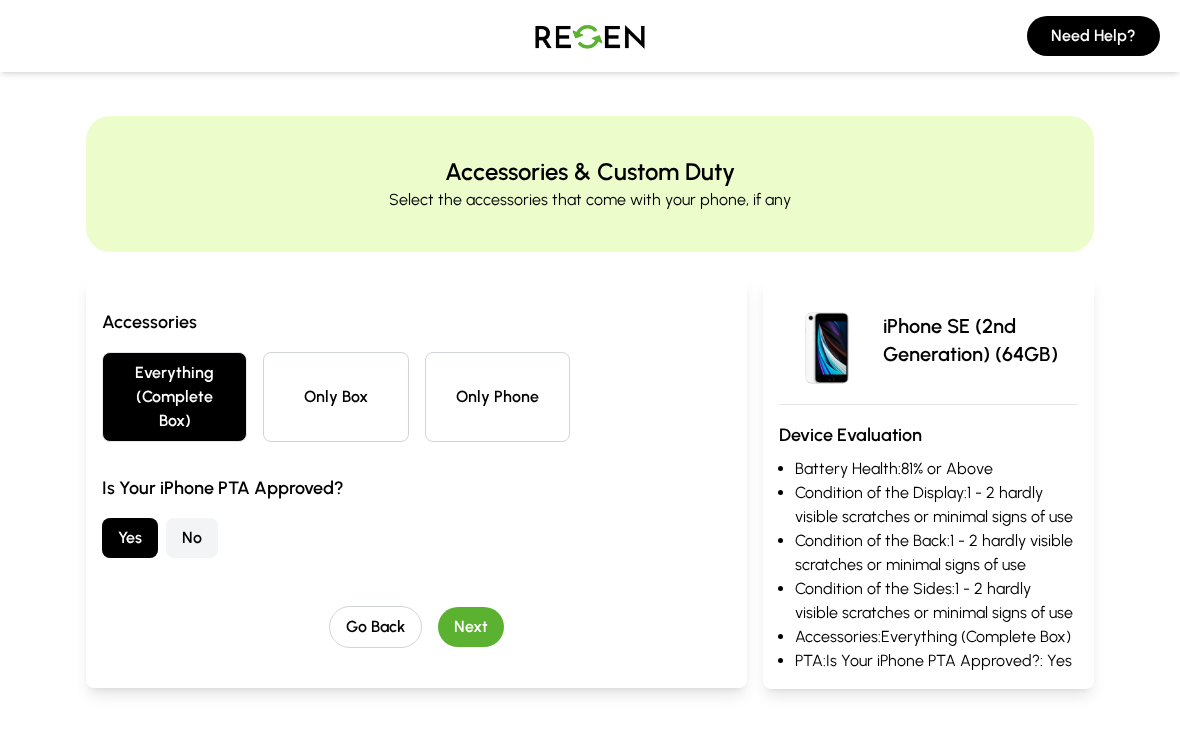 click on "Next" at bounding box center [471, 627] 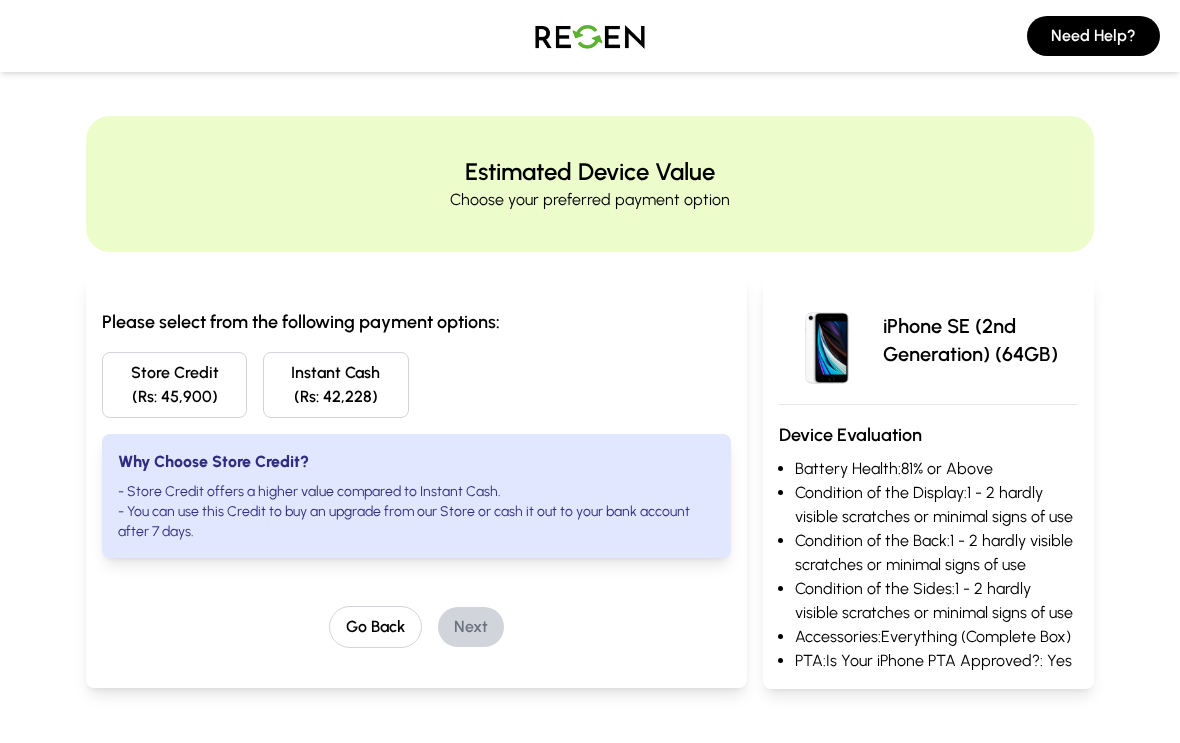 click on "Go Back" at bounding box center (375, 627) 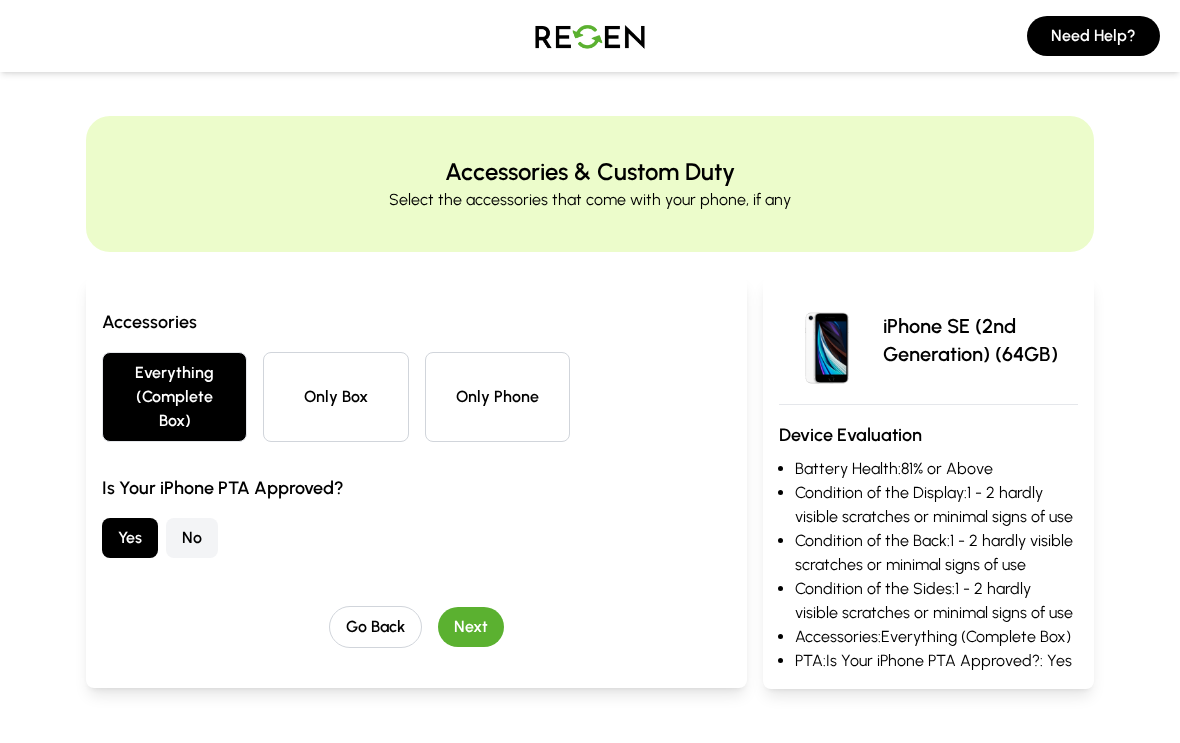 click on "Go Back" at bounding box center [375, 627] 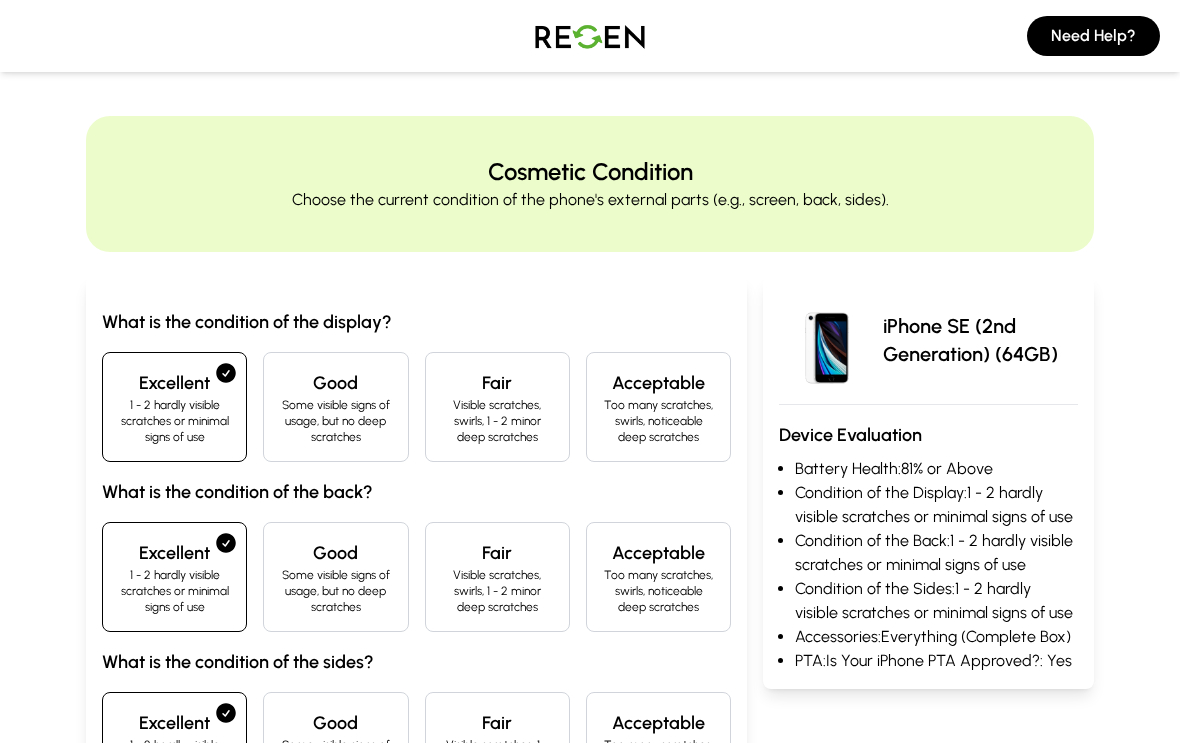 click on "Good Some visible signs of usage, but no deep scratches" at bounding box center [335, 577] 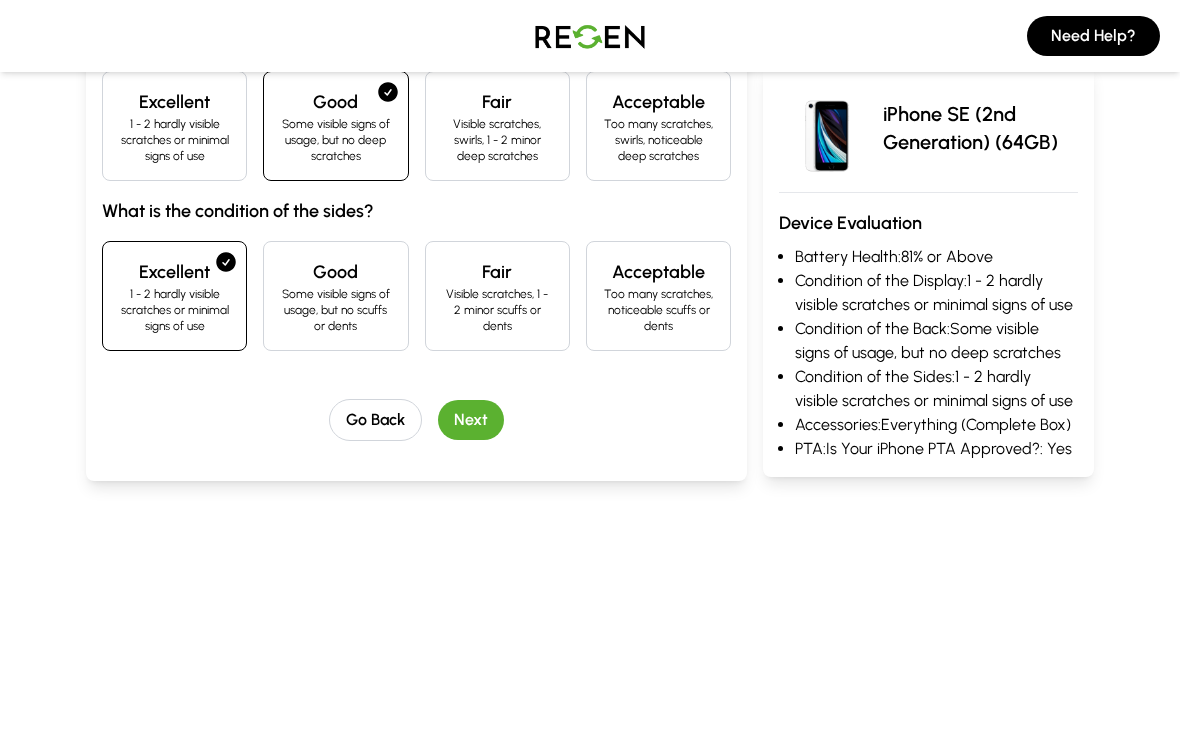 click on "Go Back" at bounding box center [375, 420] 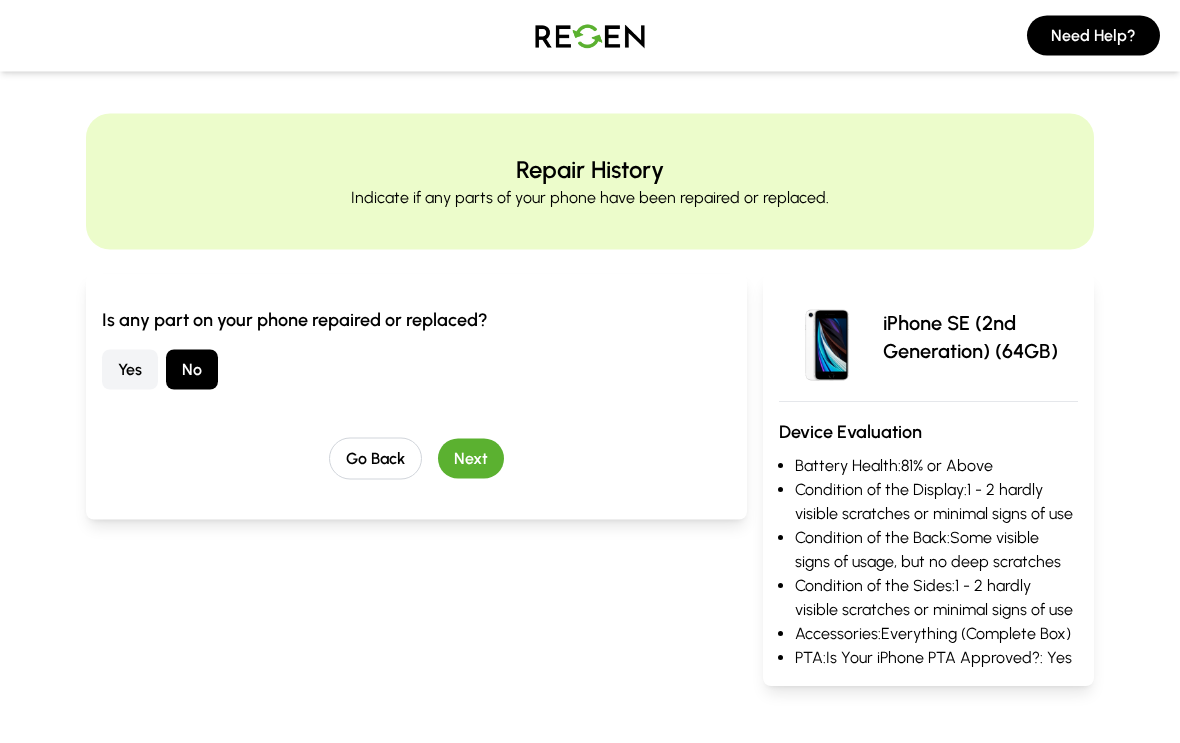 scroll, scrollTop: 0, scrollLeft: 0, axis: both 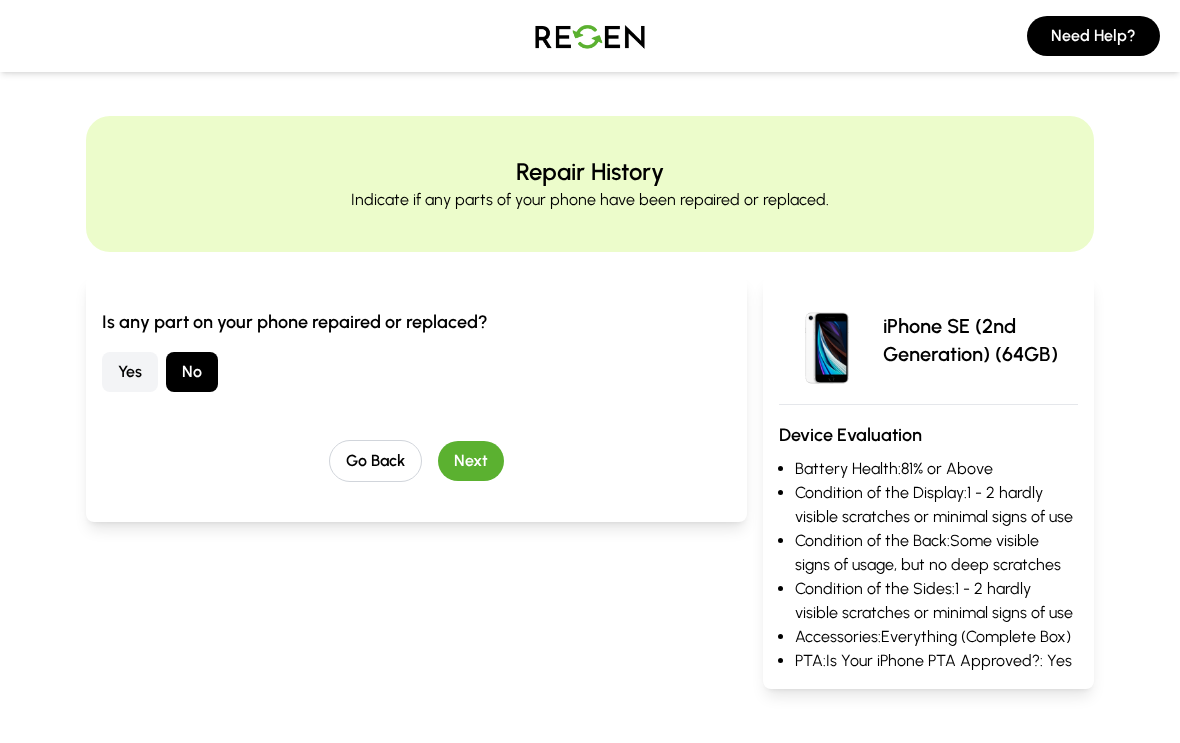 click on "Go Back" at bounding box center [375, 461] 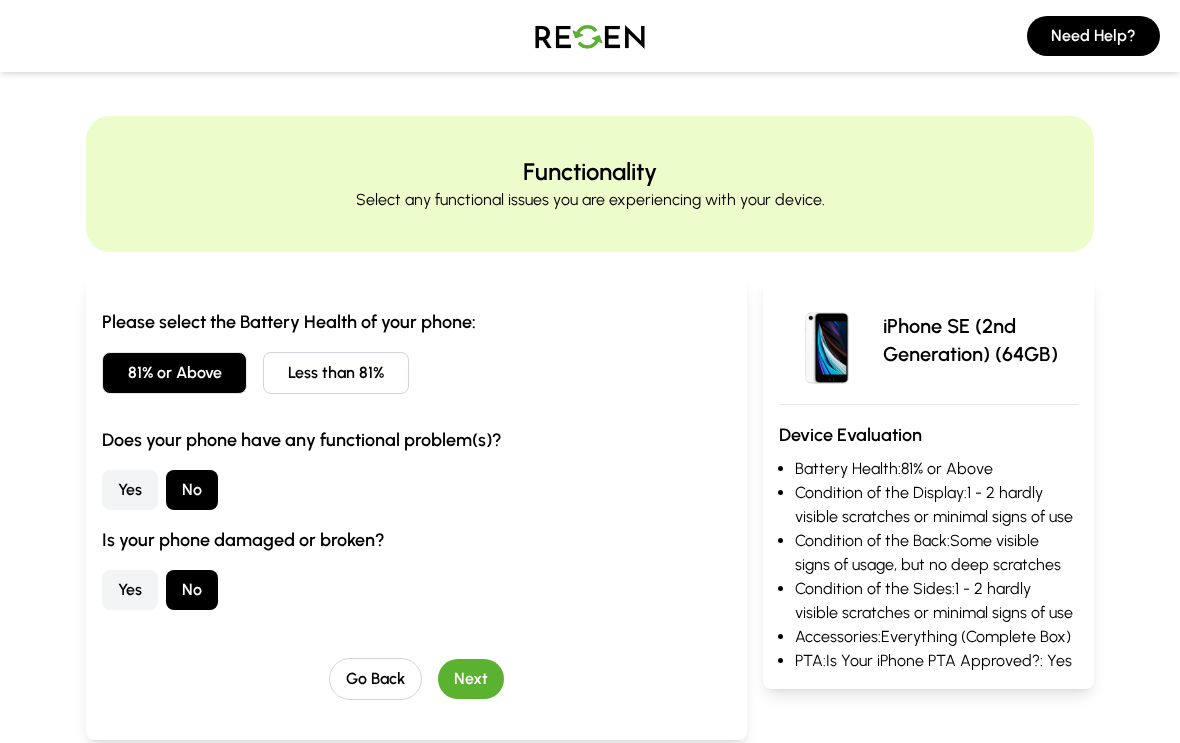 click on "Go Back" at bounding box center (375, 679) 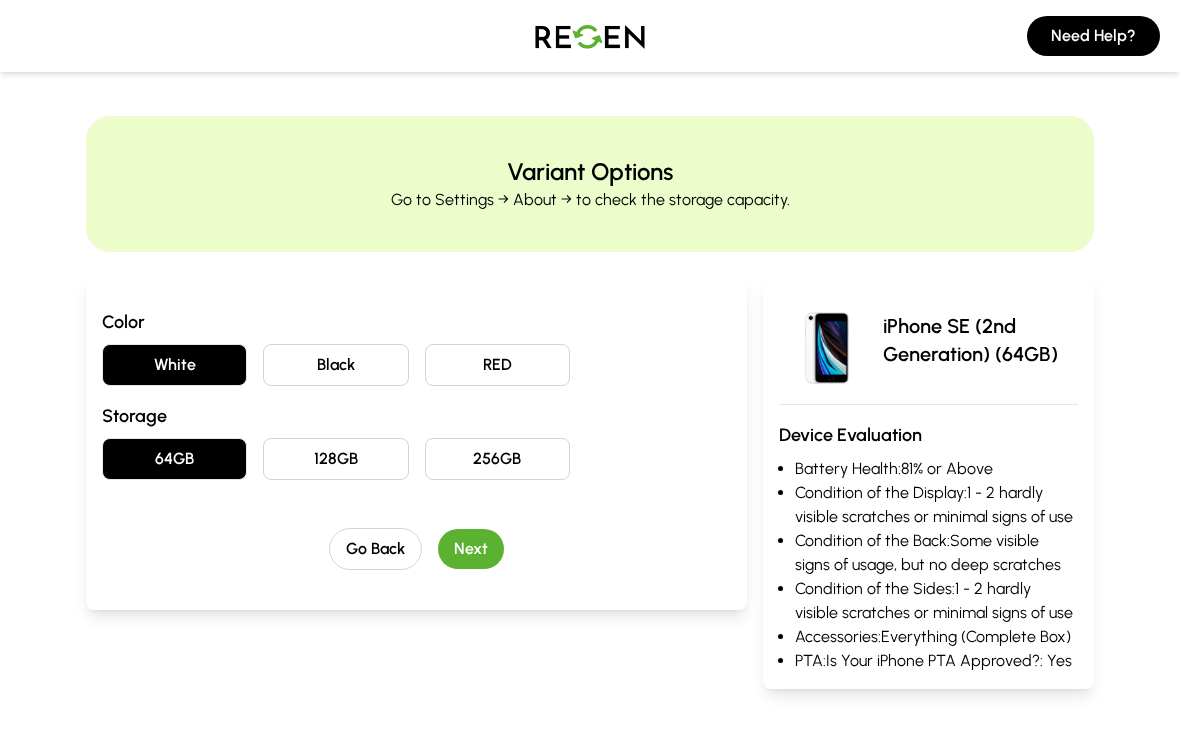 click on "Go Back" at bounding box center (375, 549) 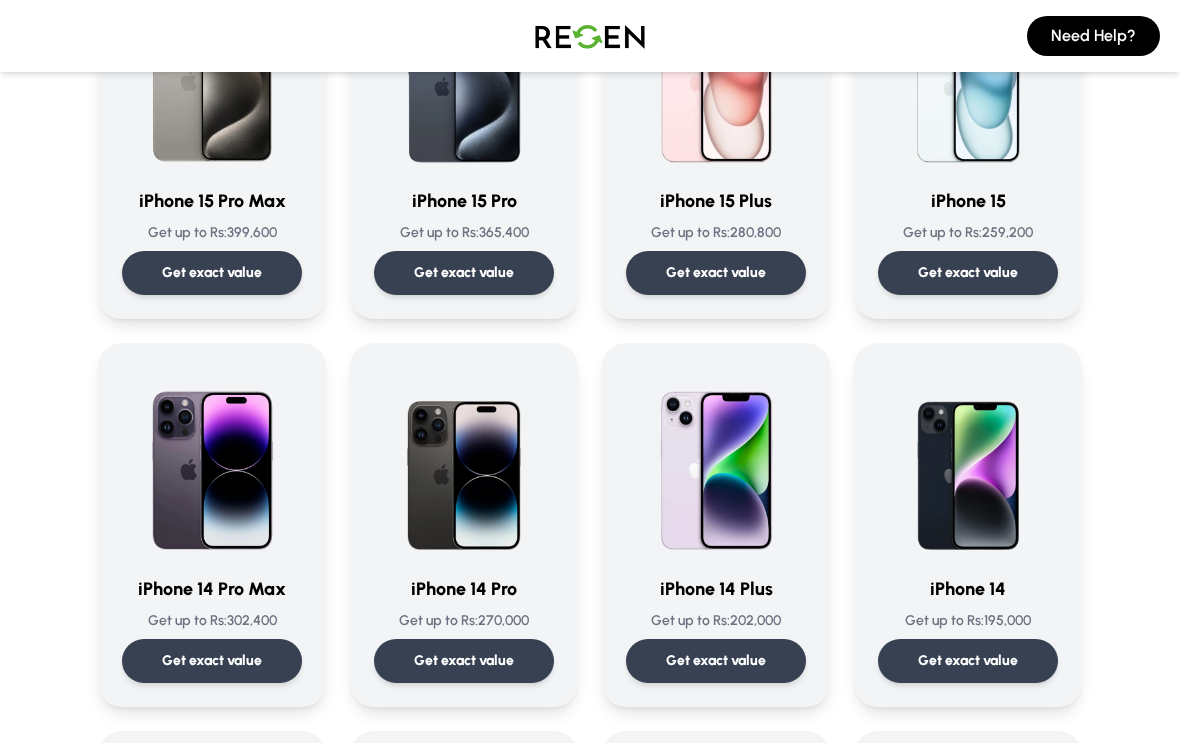 scroll, scrollTop: 0, scrollLeft: 0, axis: both 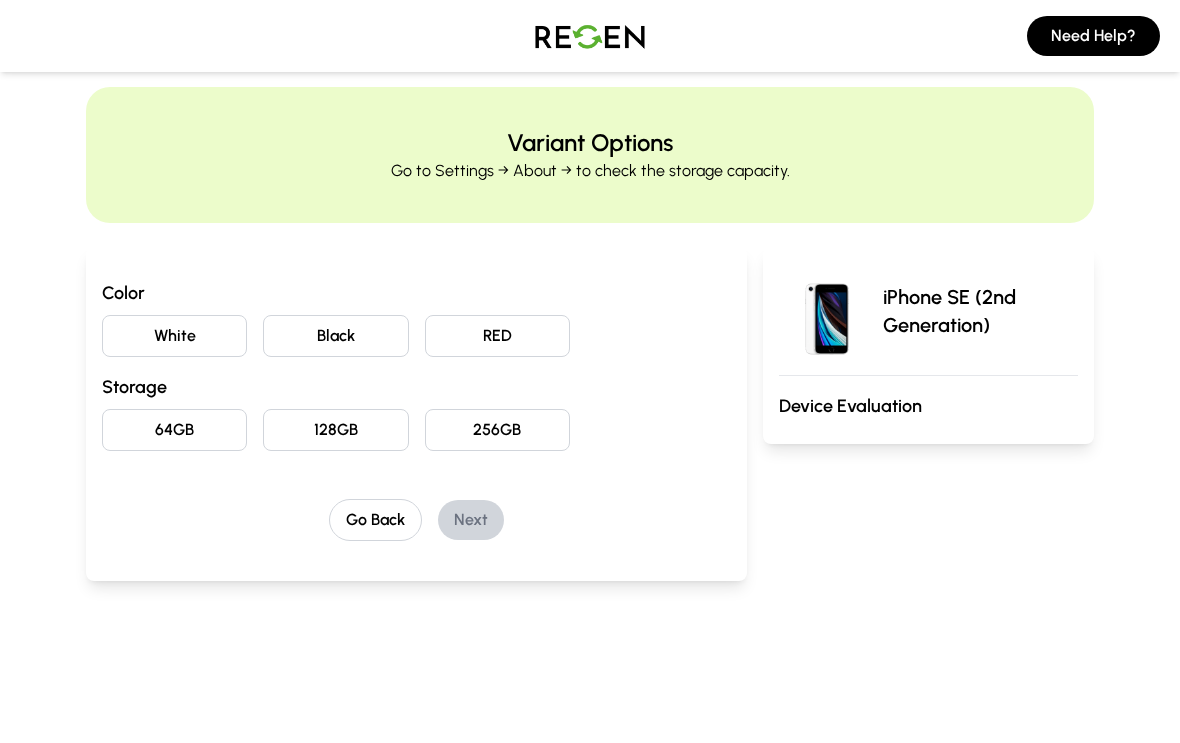 click on "Go Back" at bounding box center [375, 520] 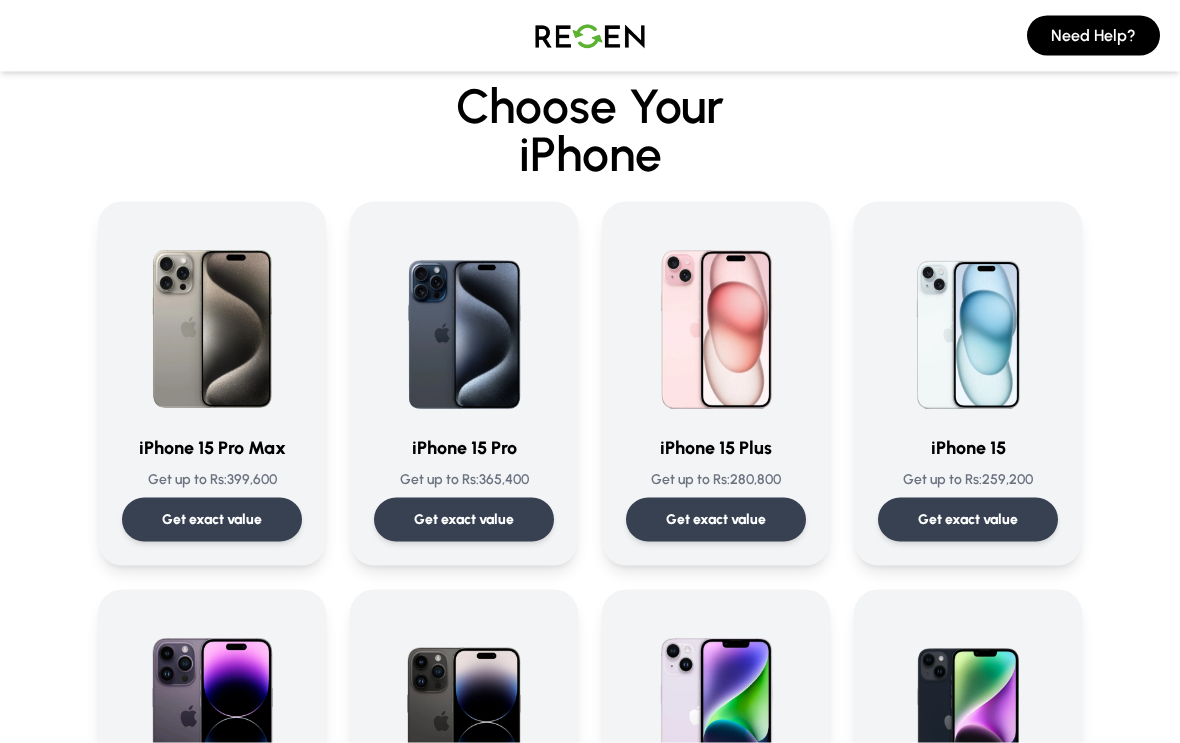 scroll, scrollTop: 0, scrollLeft: 0, axis: both 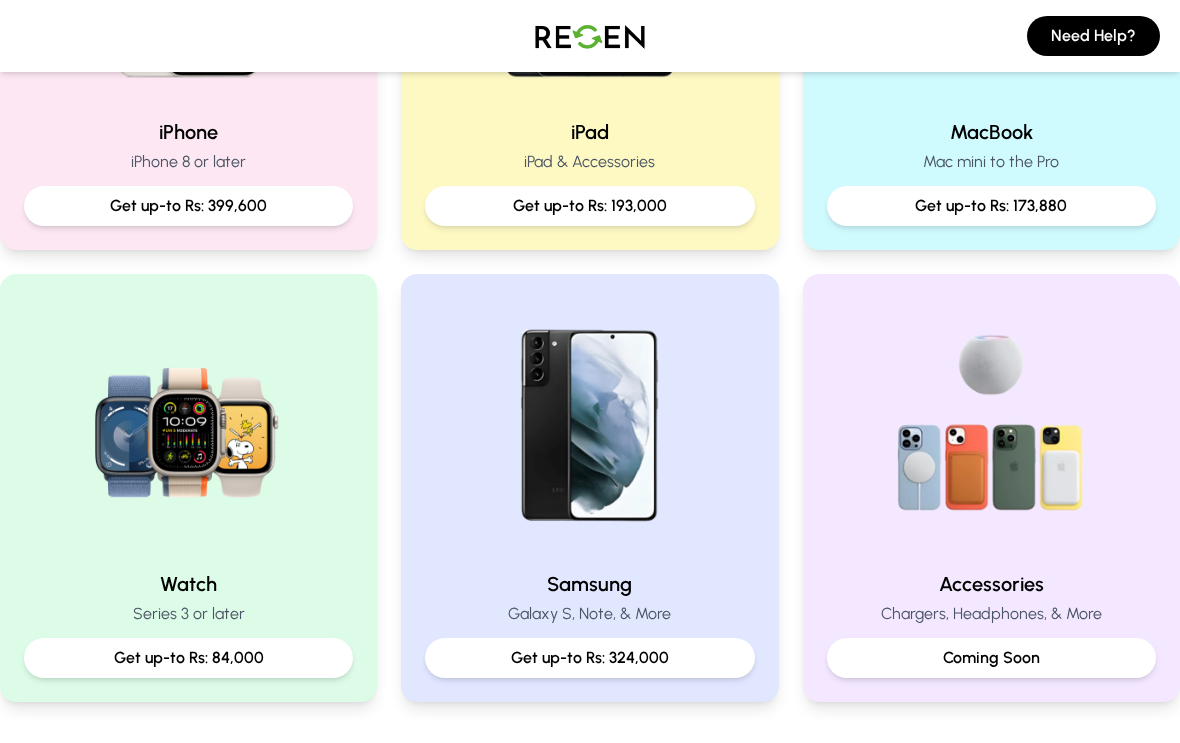click at bounding box center (189, 426) 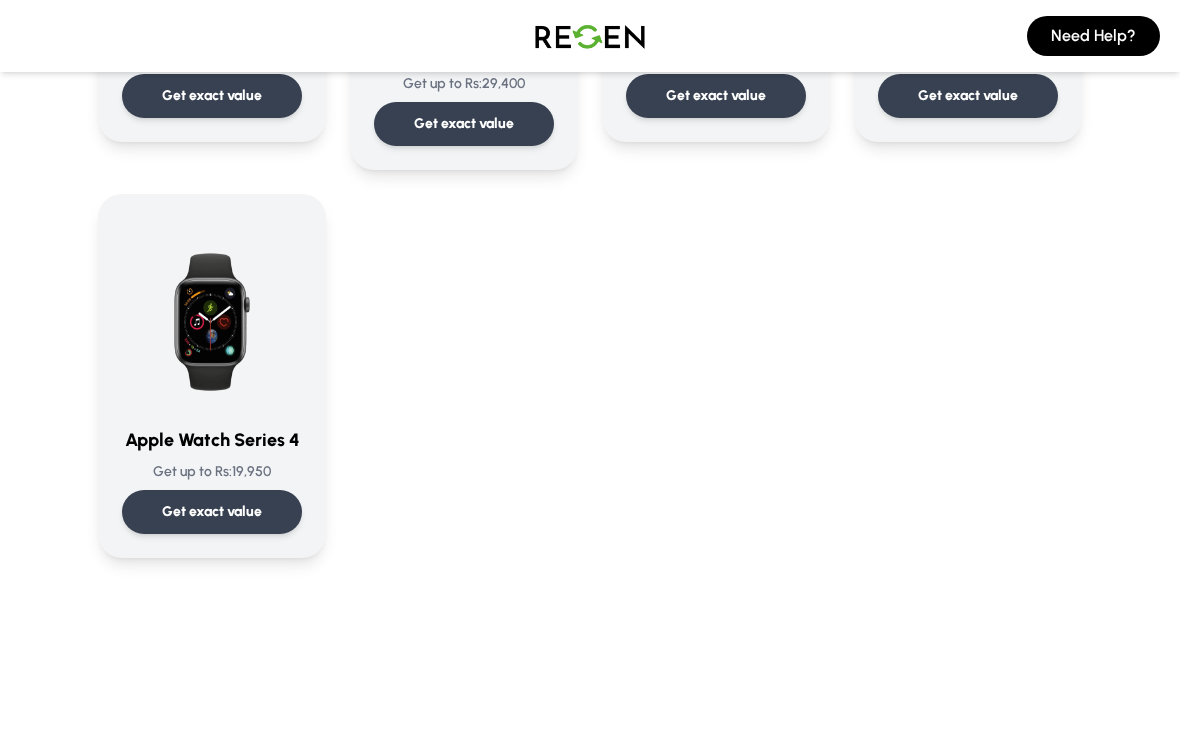 scroll, scrollTop: 864, scrollLeft: 0, axis: vertical 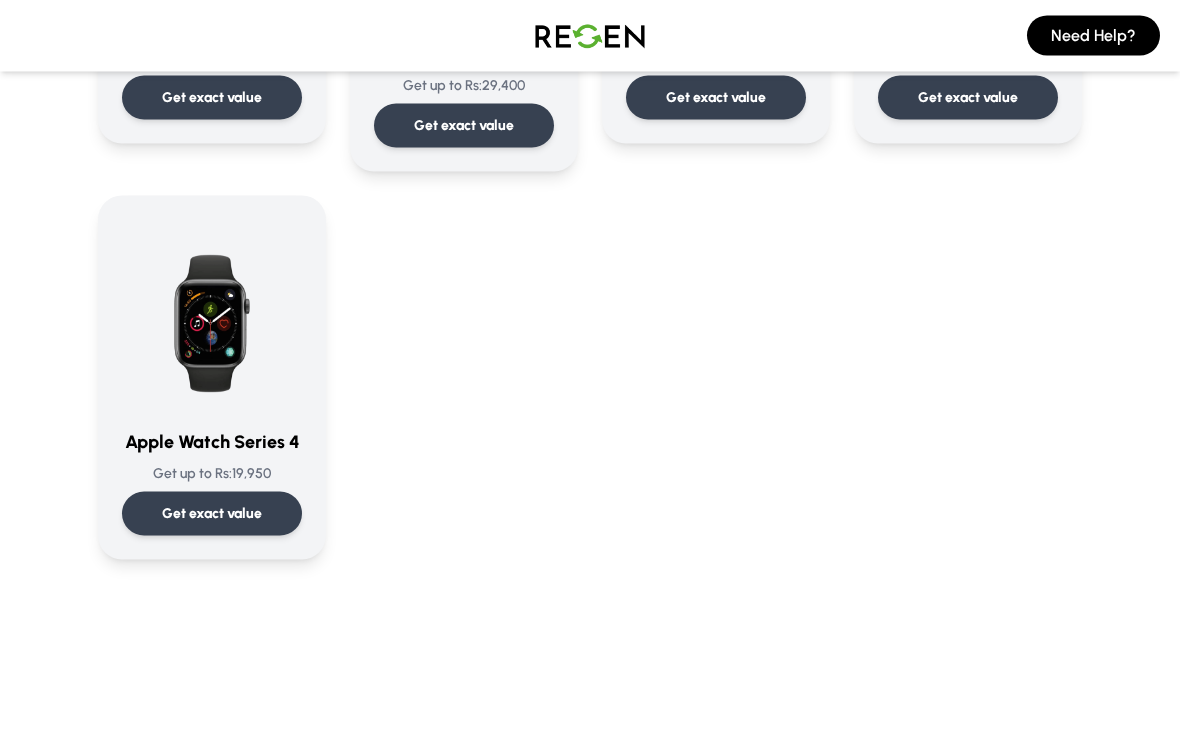 click on "Get exact value" at bounding box center [212, 514] 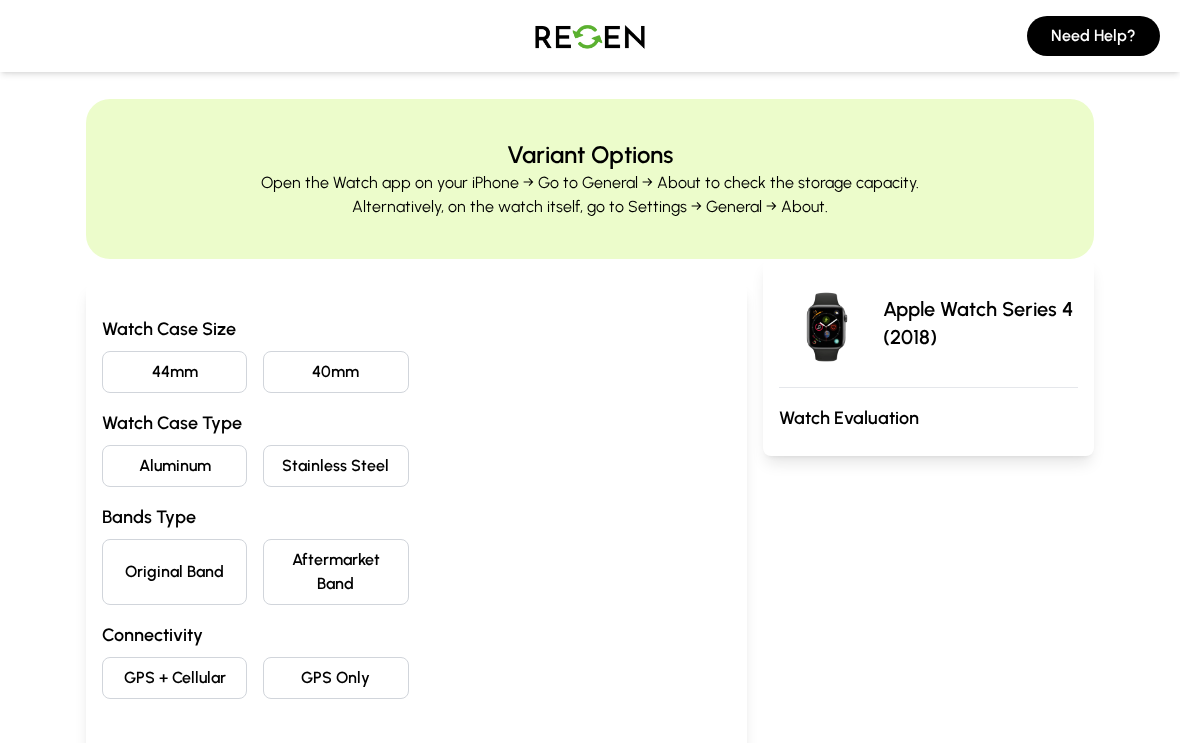 scroll, scrollTop: 0, scrollLeft: 0, axis: both 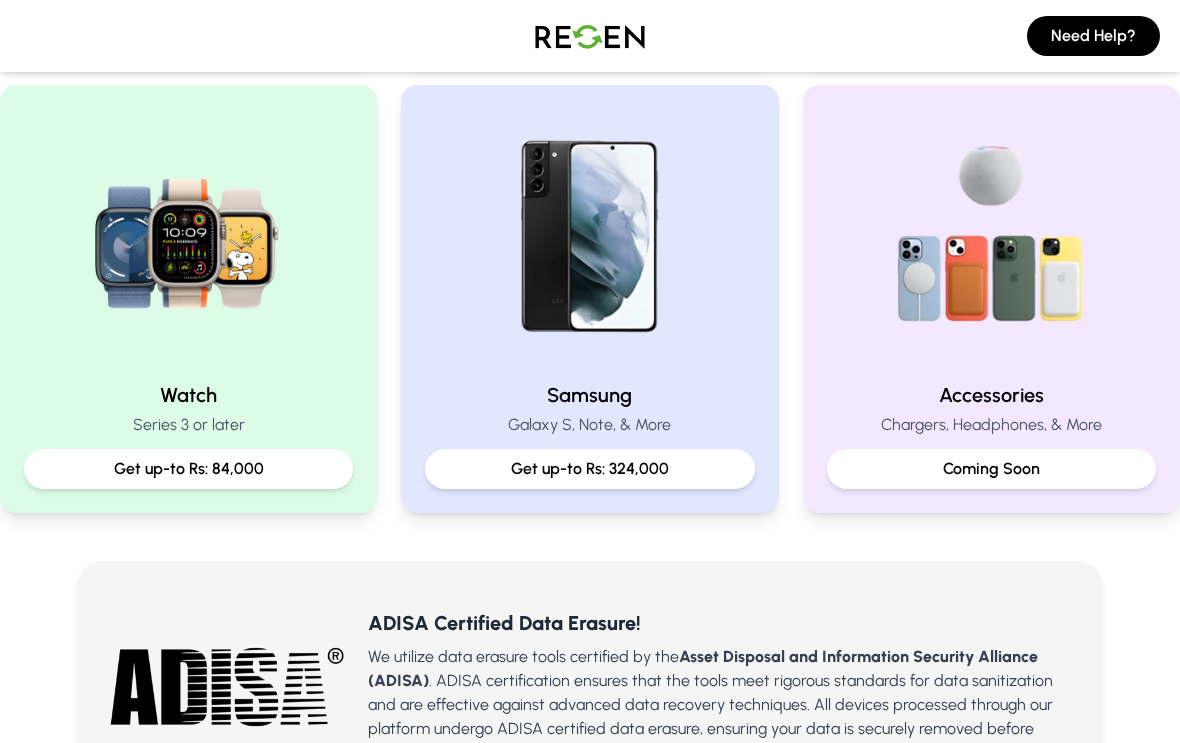 click at bounding box center (189, 237) 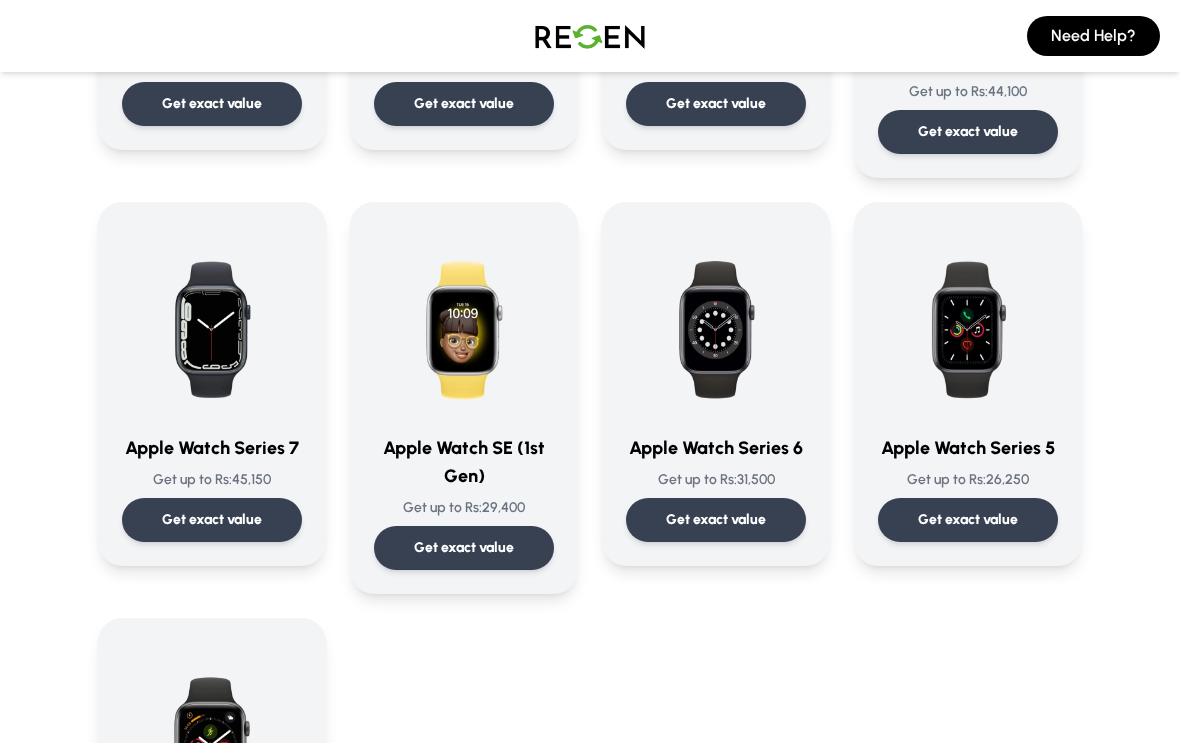 scroll, scrollTop: 193, scrollLeft: 0, axis: vertical 